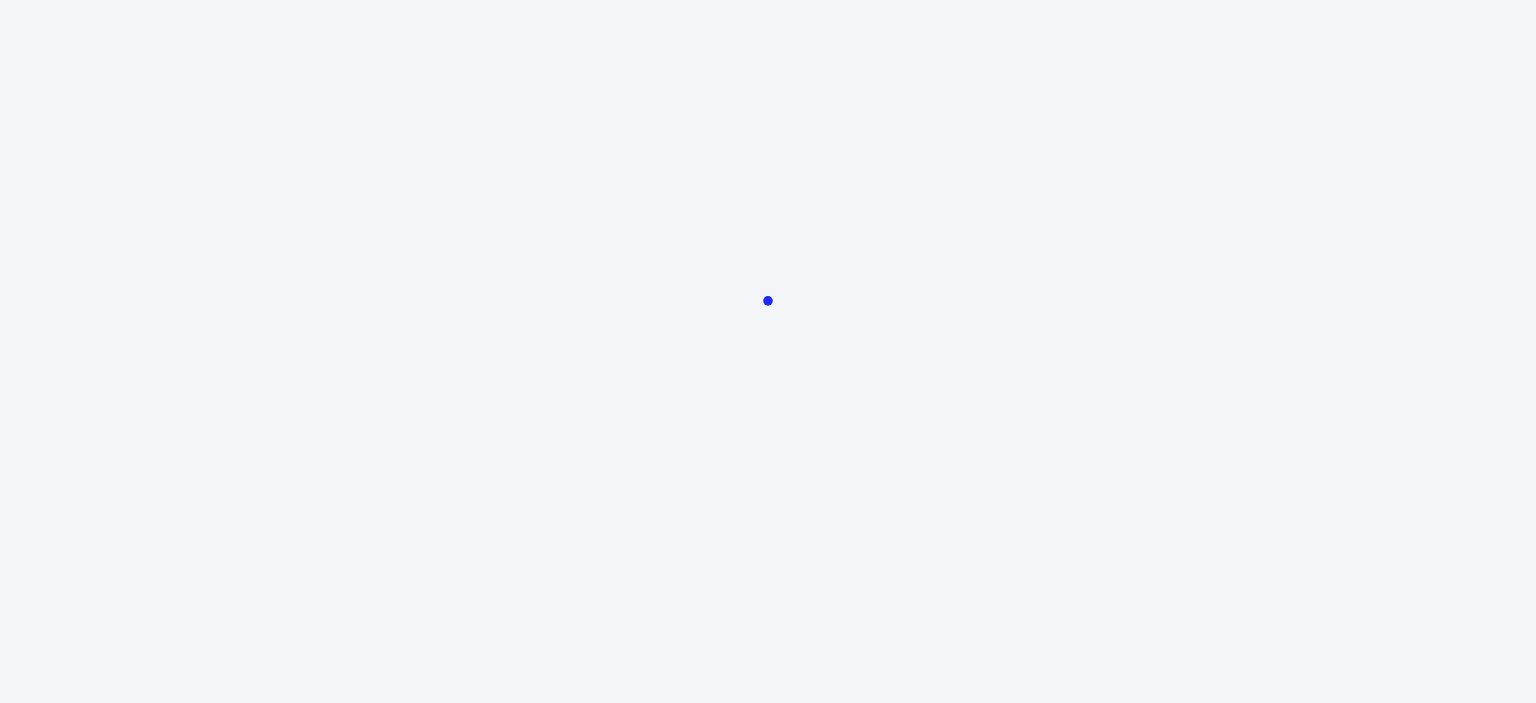 scroll, scrollTop: 0, scrollLeft: 0, axis: both 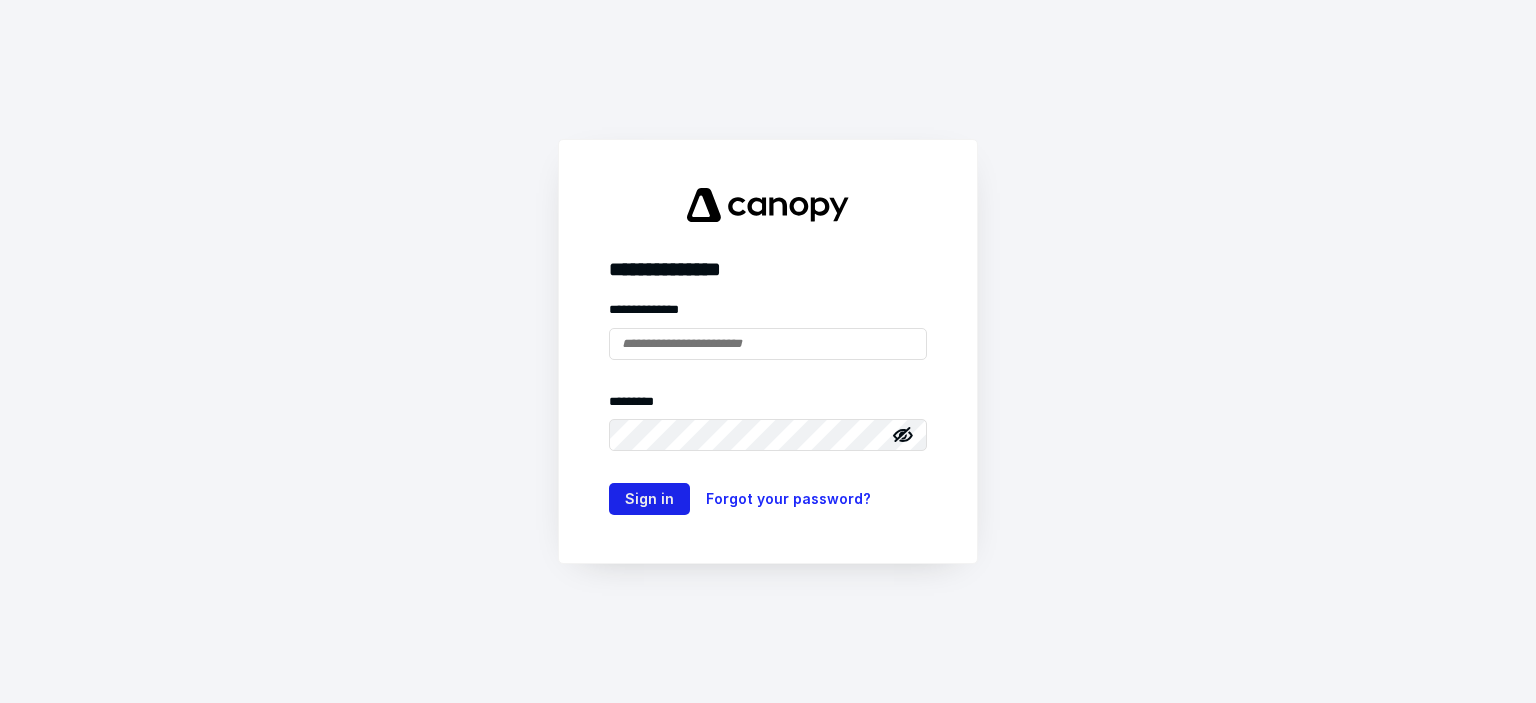 type on "**********" 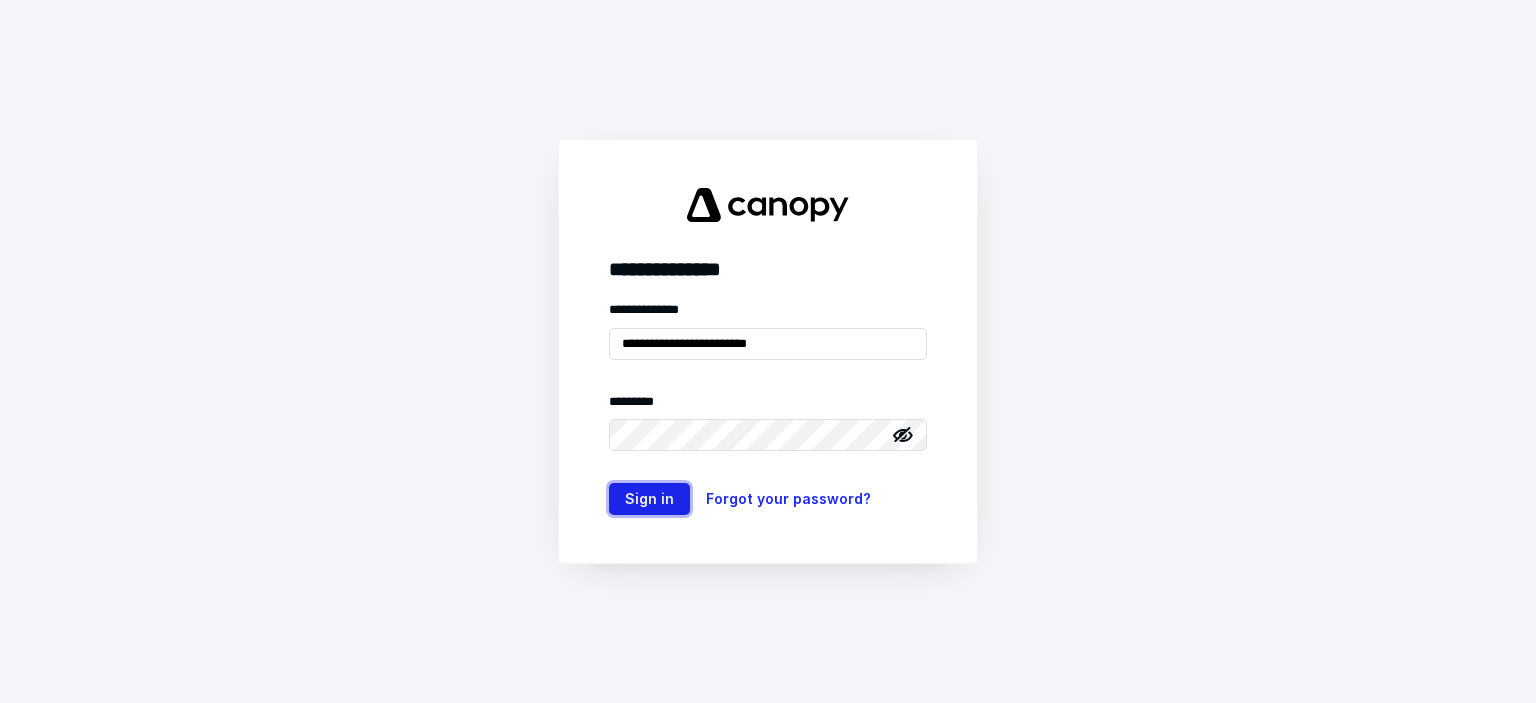click on "Sign in" at bounding box center [649, 499] 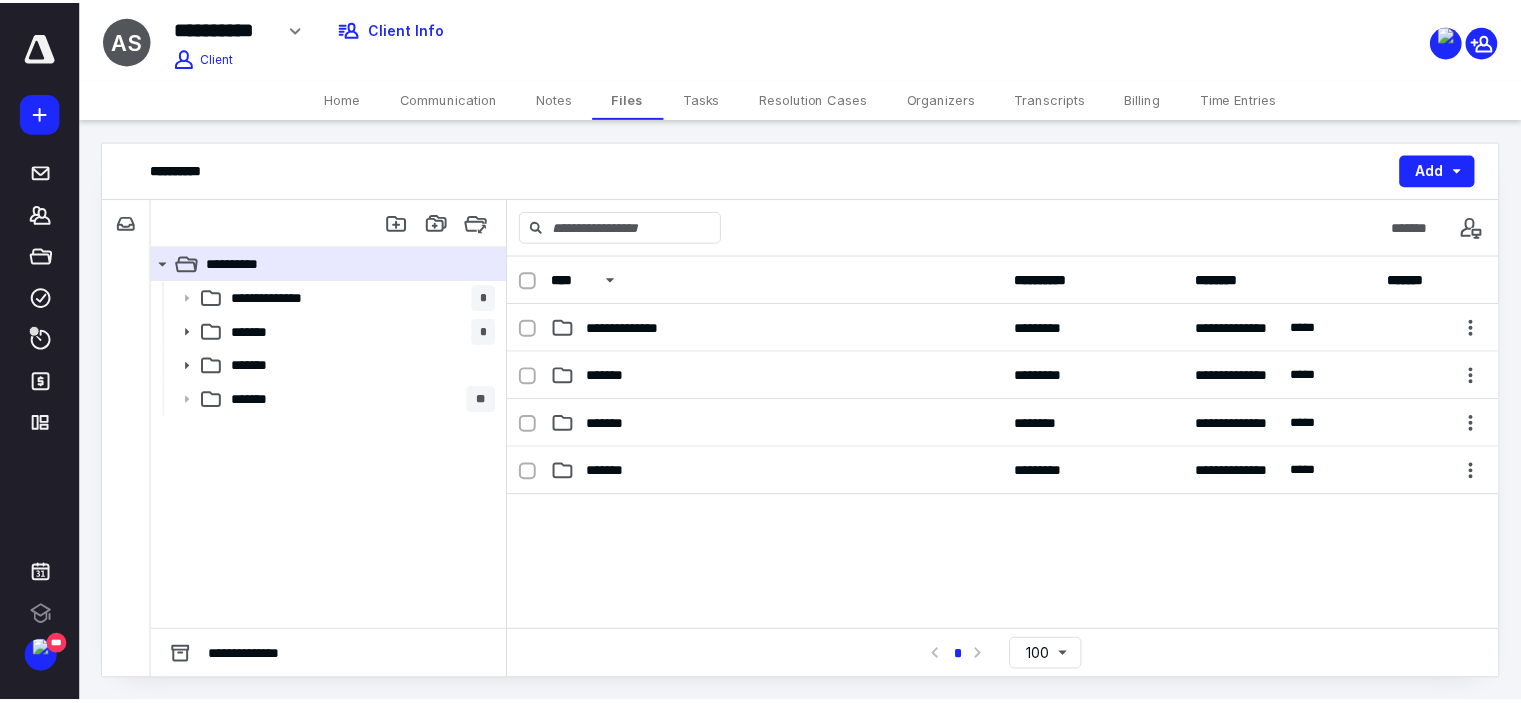 scroll, scrollTop: 0, scrollLeft: 0, axis: both 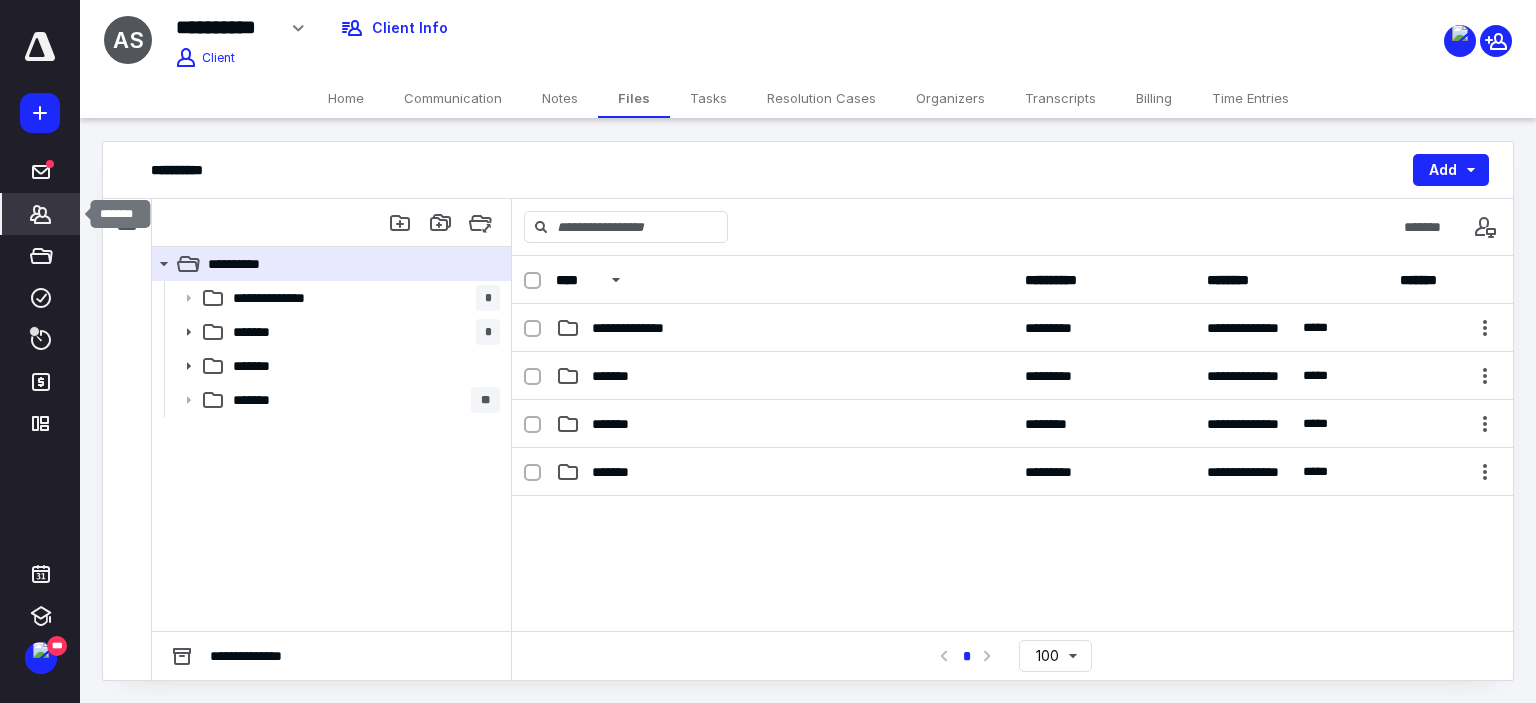 click 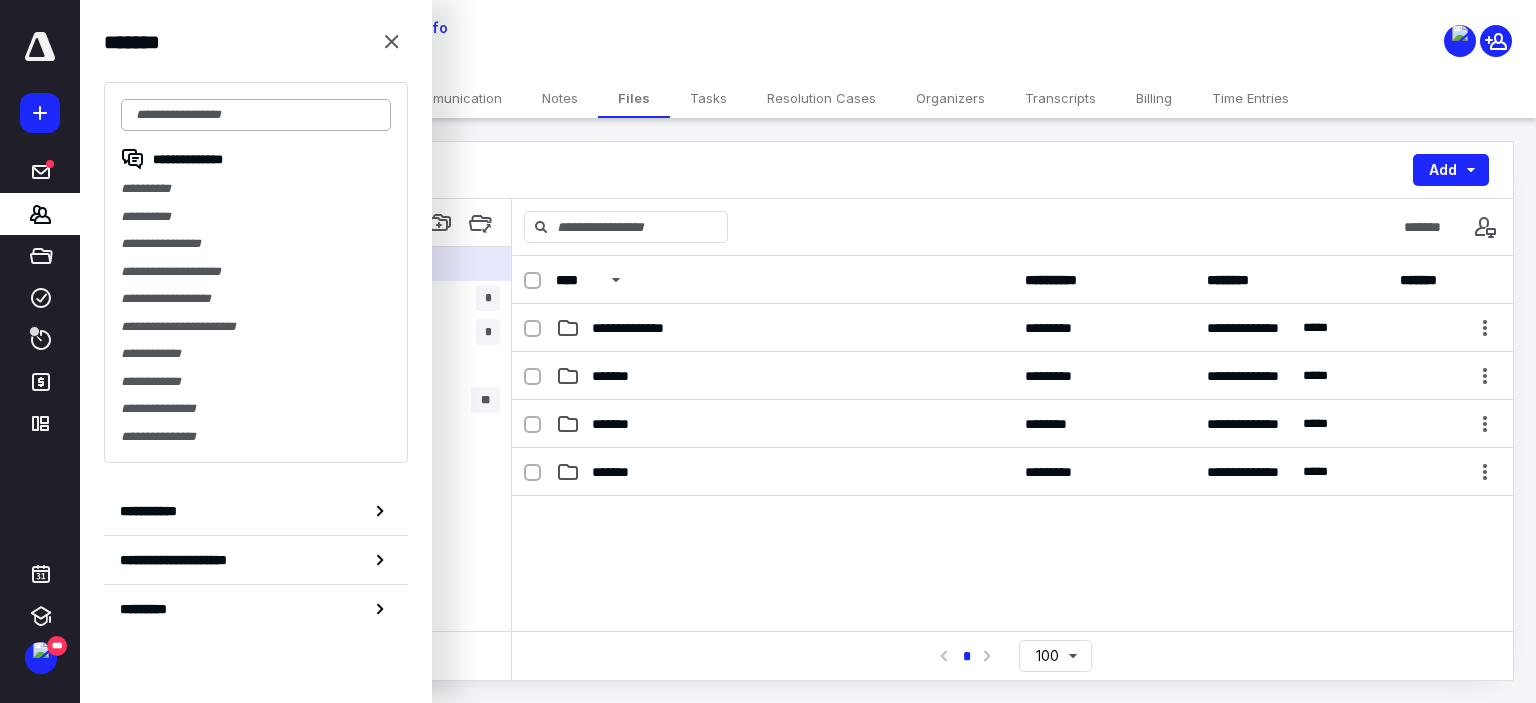 click at bounding box center (256, 115) 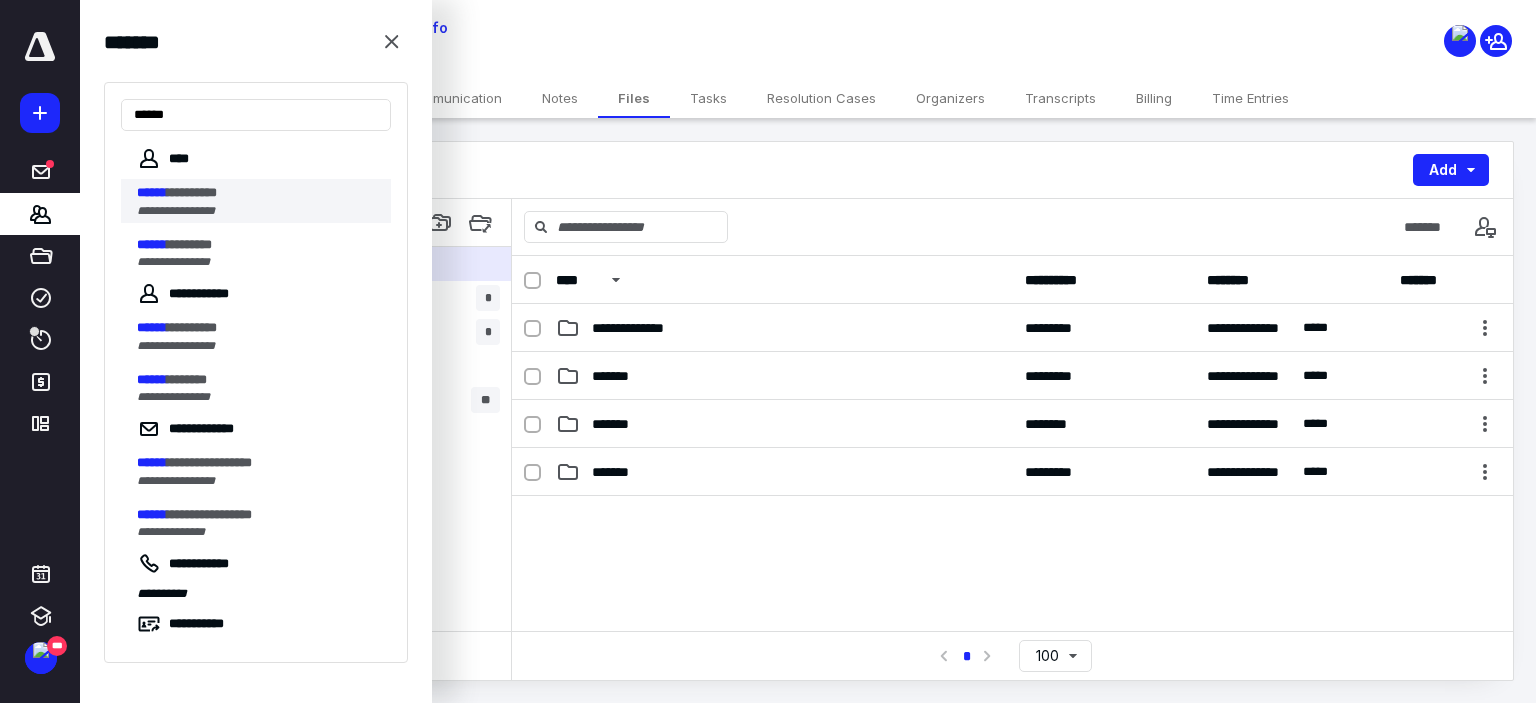 type on "******" 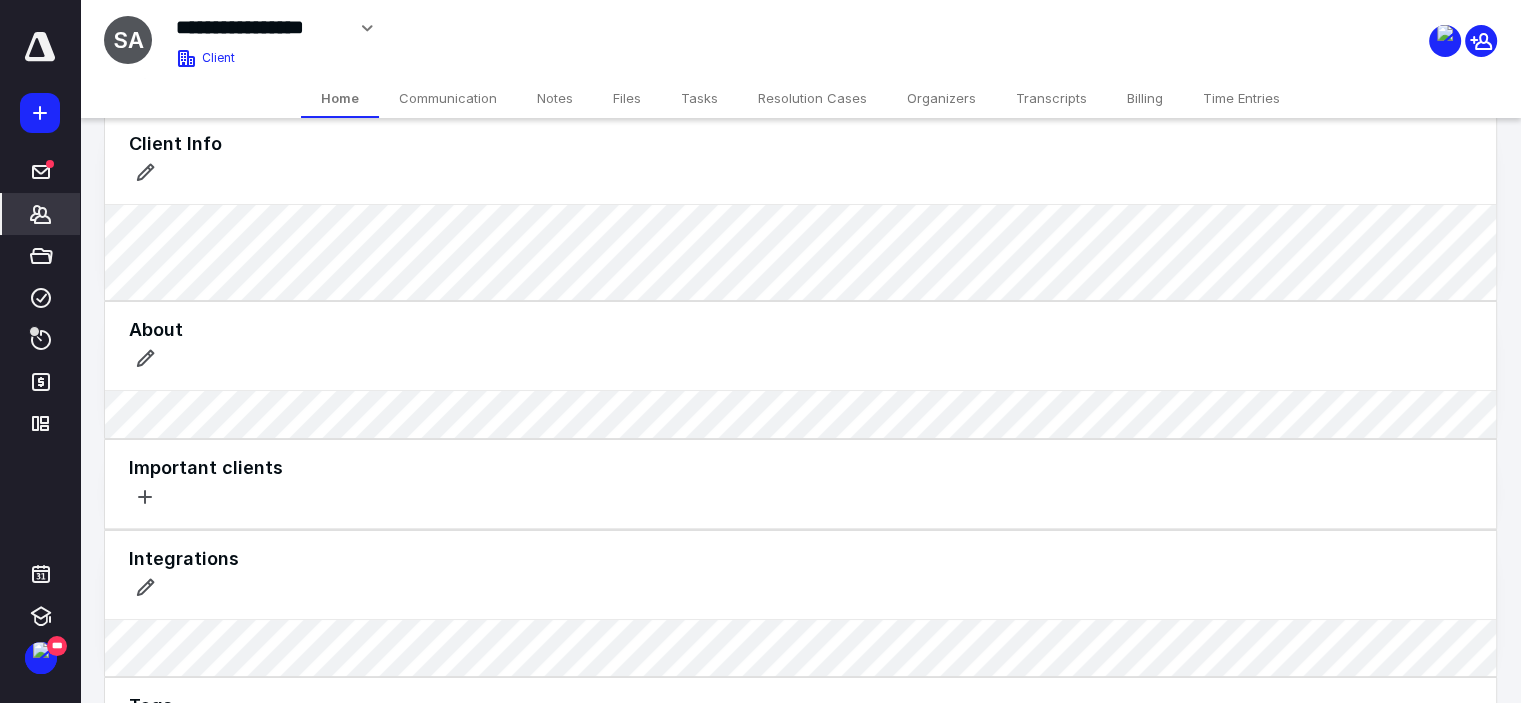 click on "Organizers" at bounding box center [941, 98] 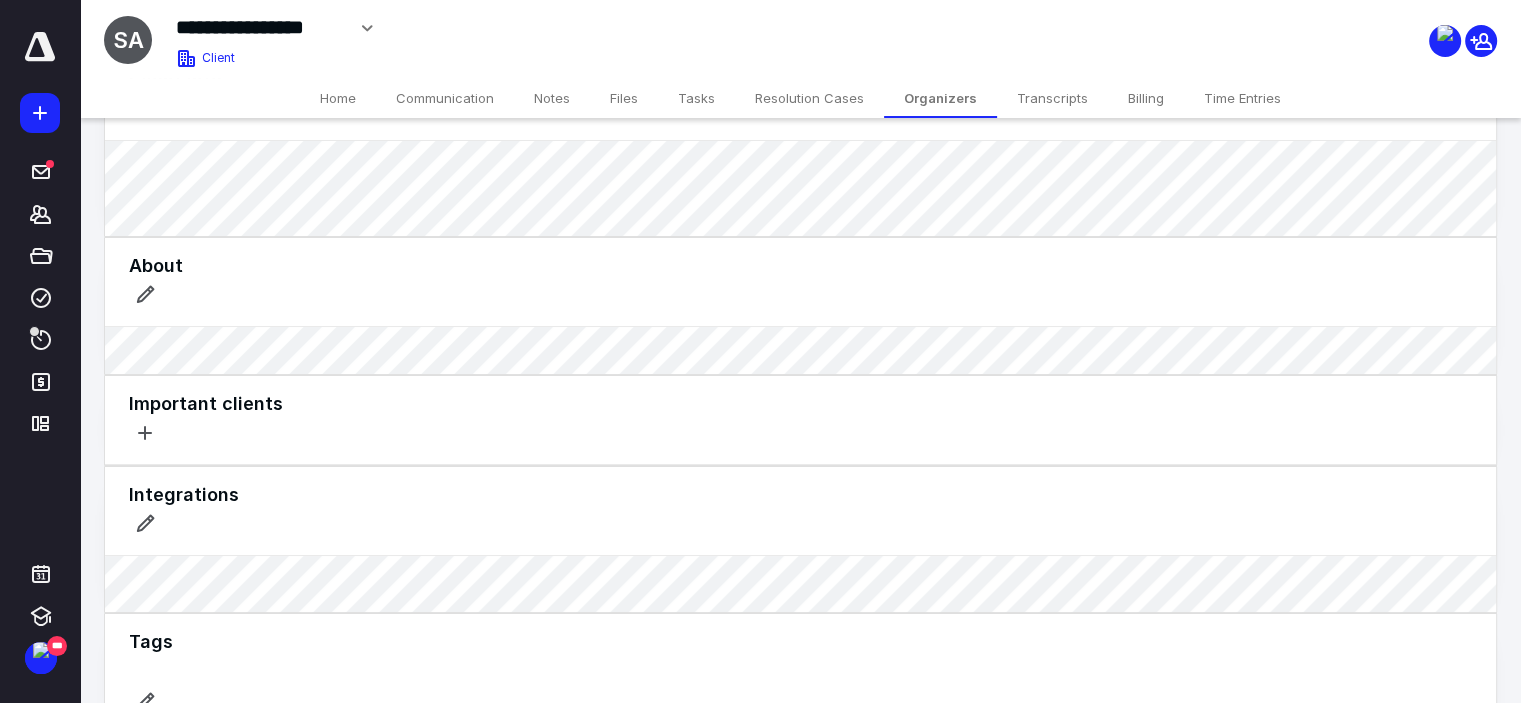 scroll, scrollTop: 0, scrollLeft: 0, axis: both 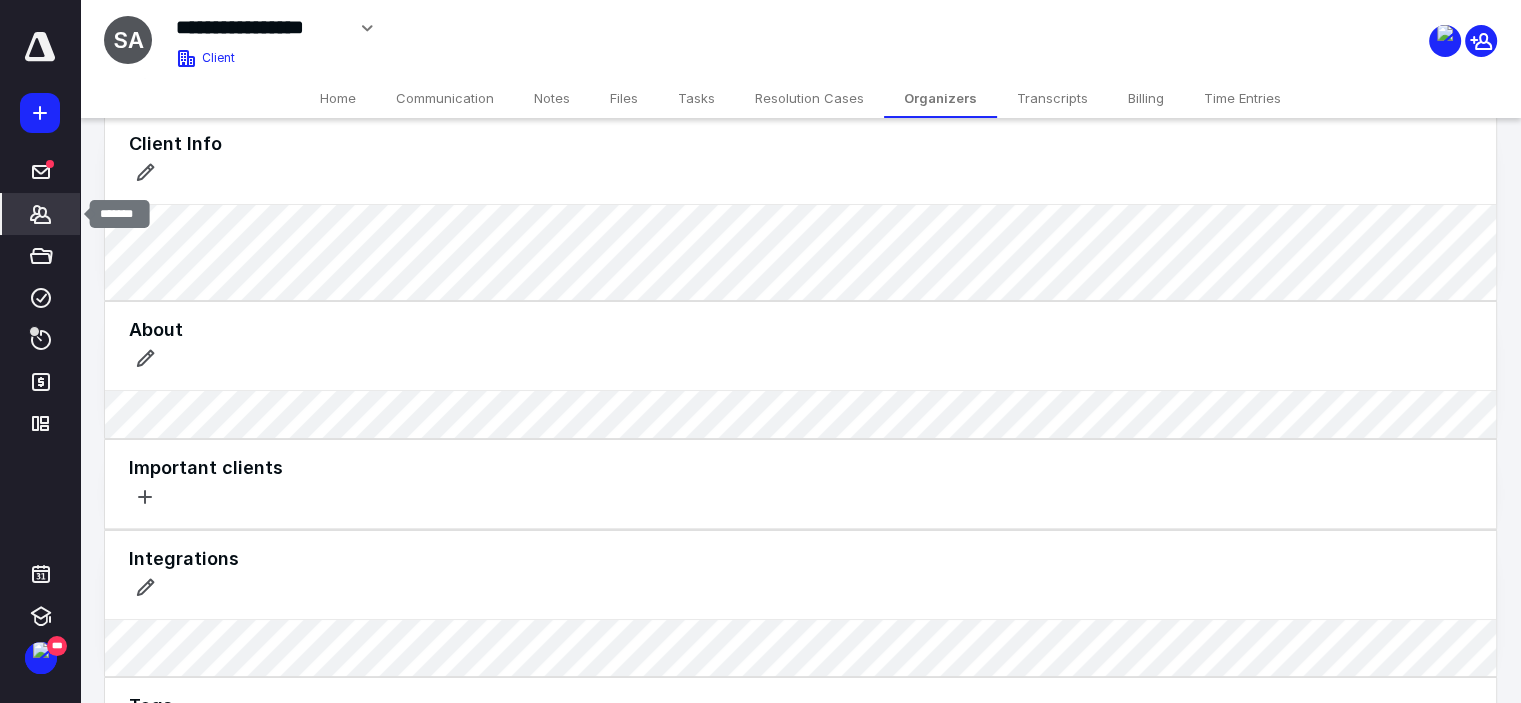 click 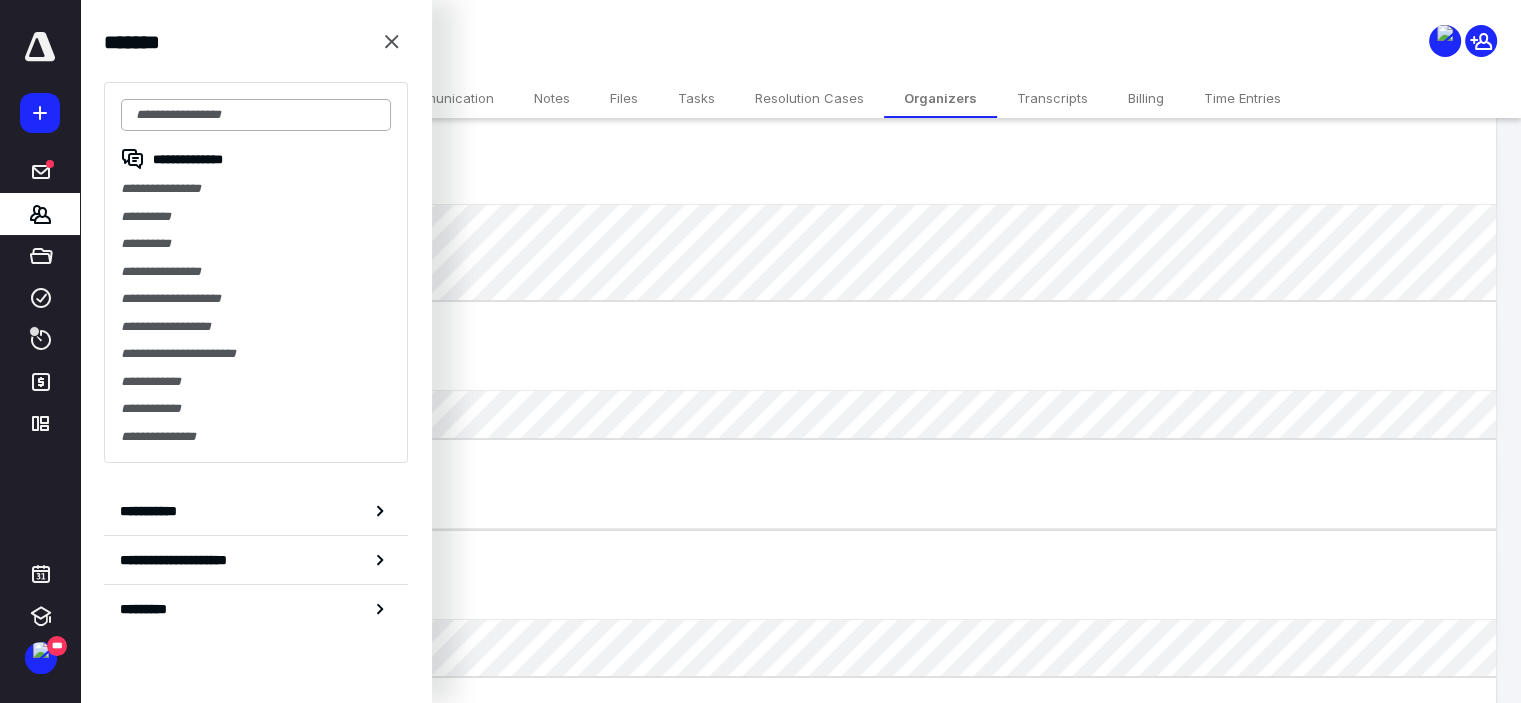 click at bounding box center (256, 115) 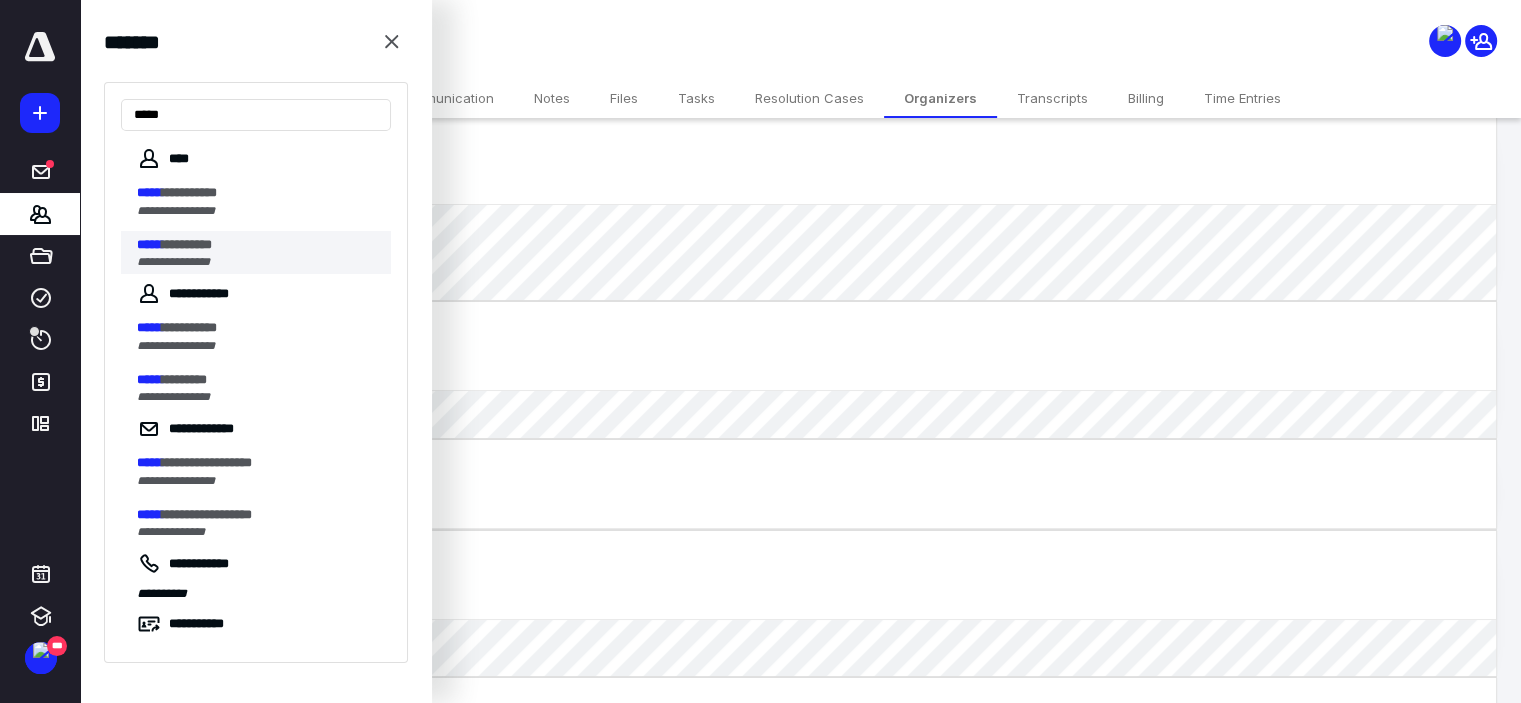 type on "*****" 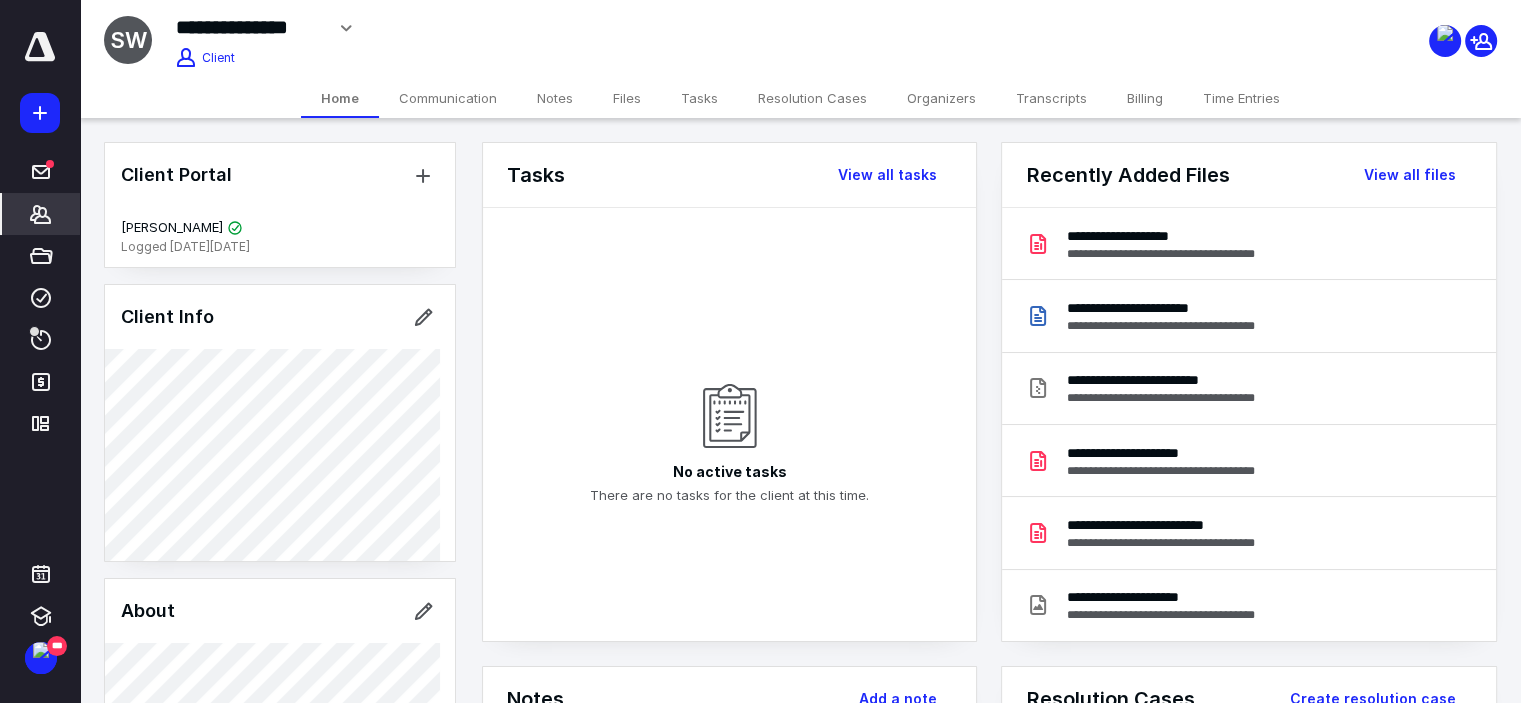 click on "Organizers" at bounding box center (941, 98) 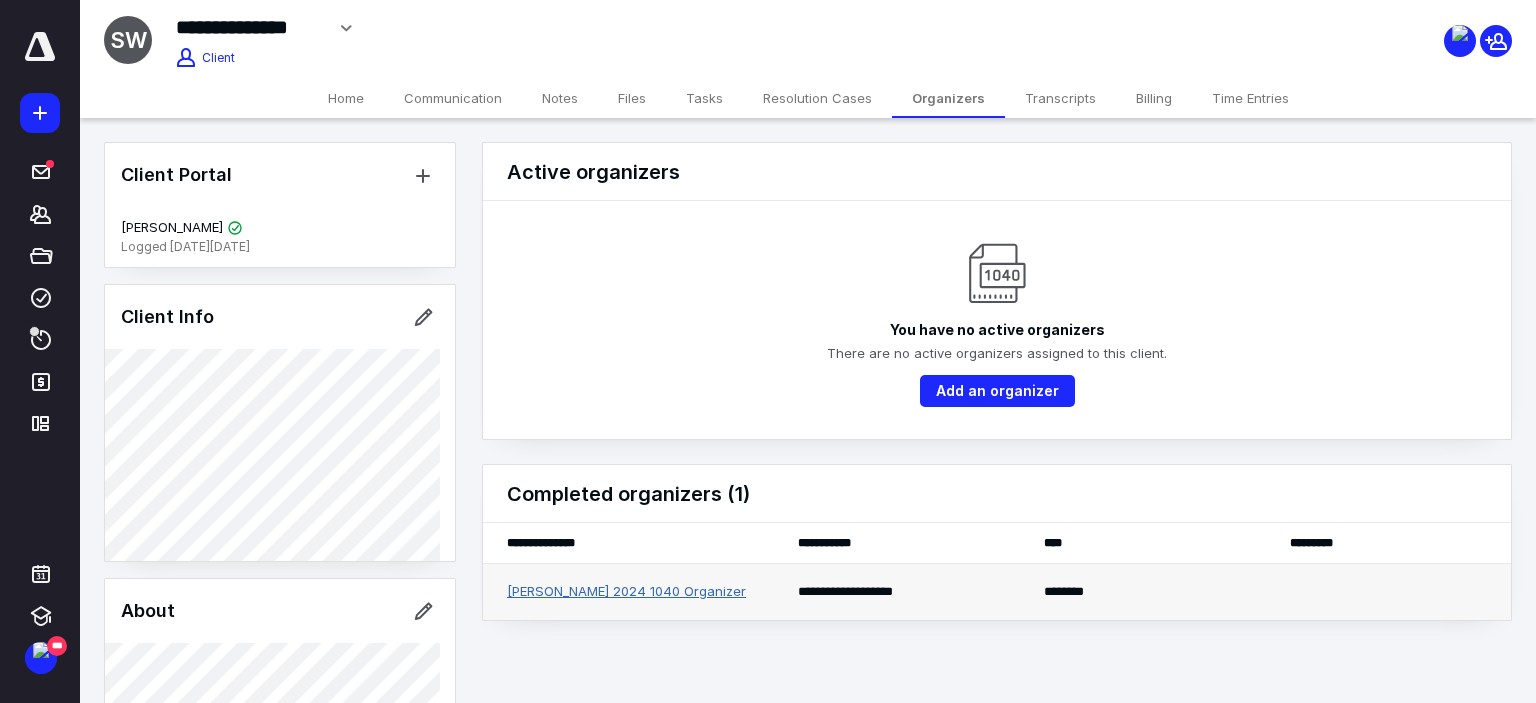 click on "[PERSON_NAME] 2024 1040 Organizer" at bounding box center [626, 592] 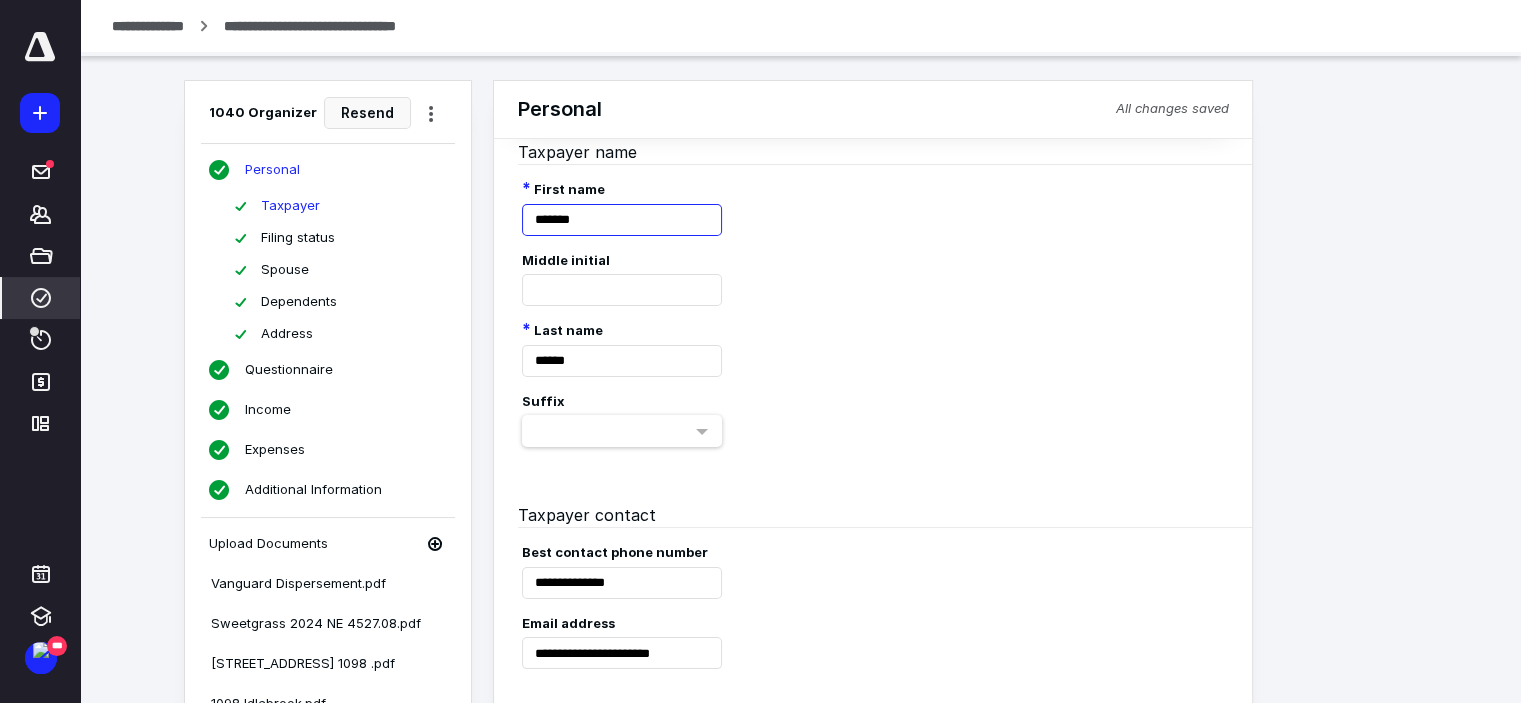 scroll, scrollTop: 100, scrollLeft: 0, axis: vertical 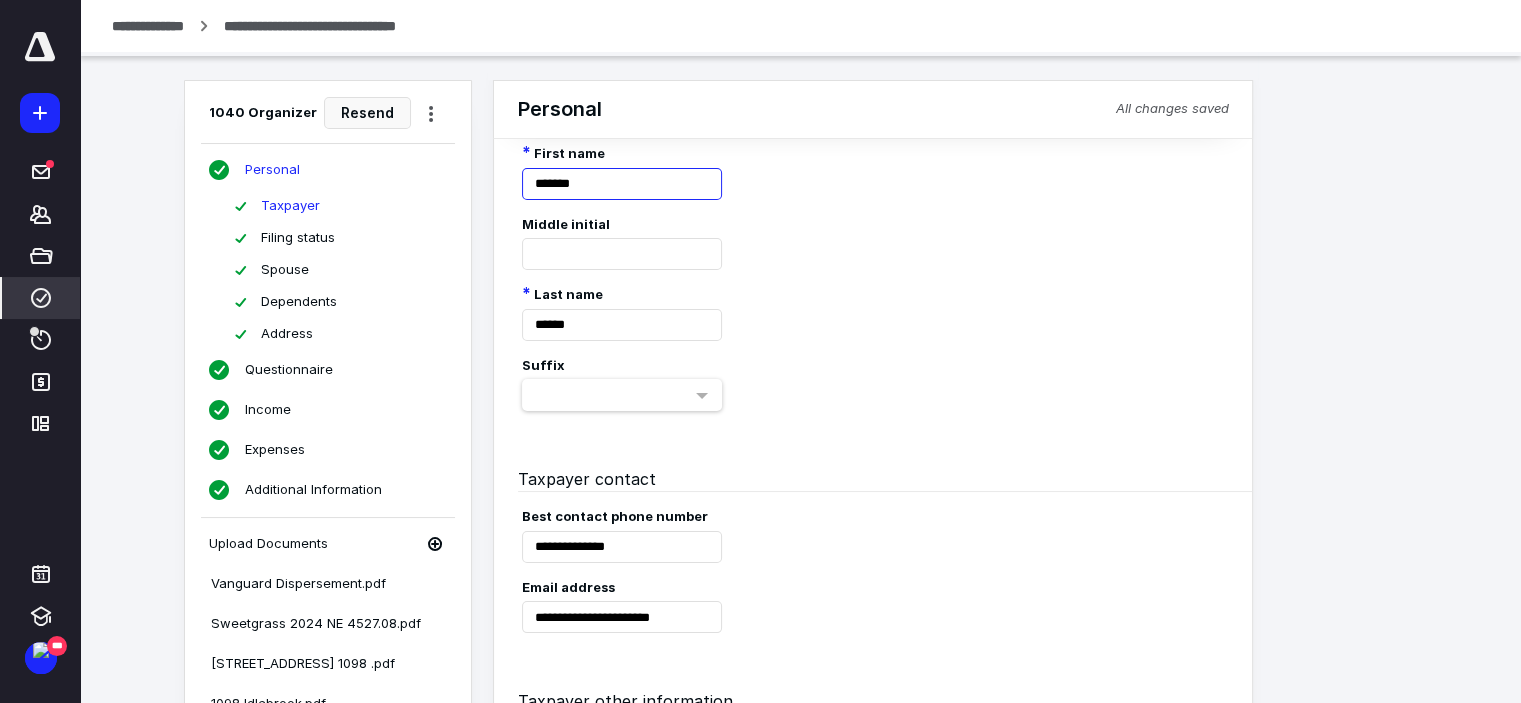 drag, startPoint x: 614, startPoint y: 183, endPoint x: 527, endPoint y: 185, distance: 87.02299 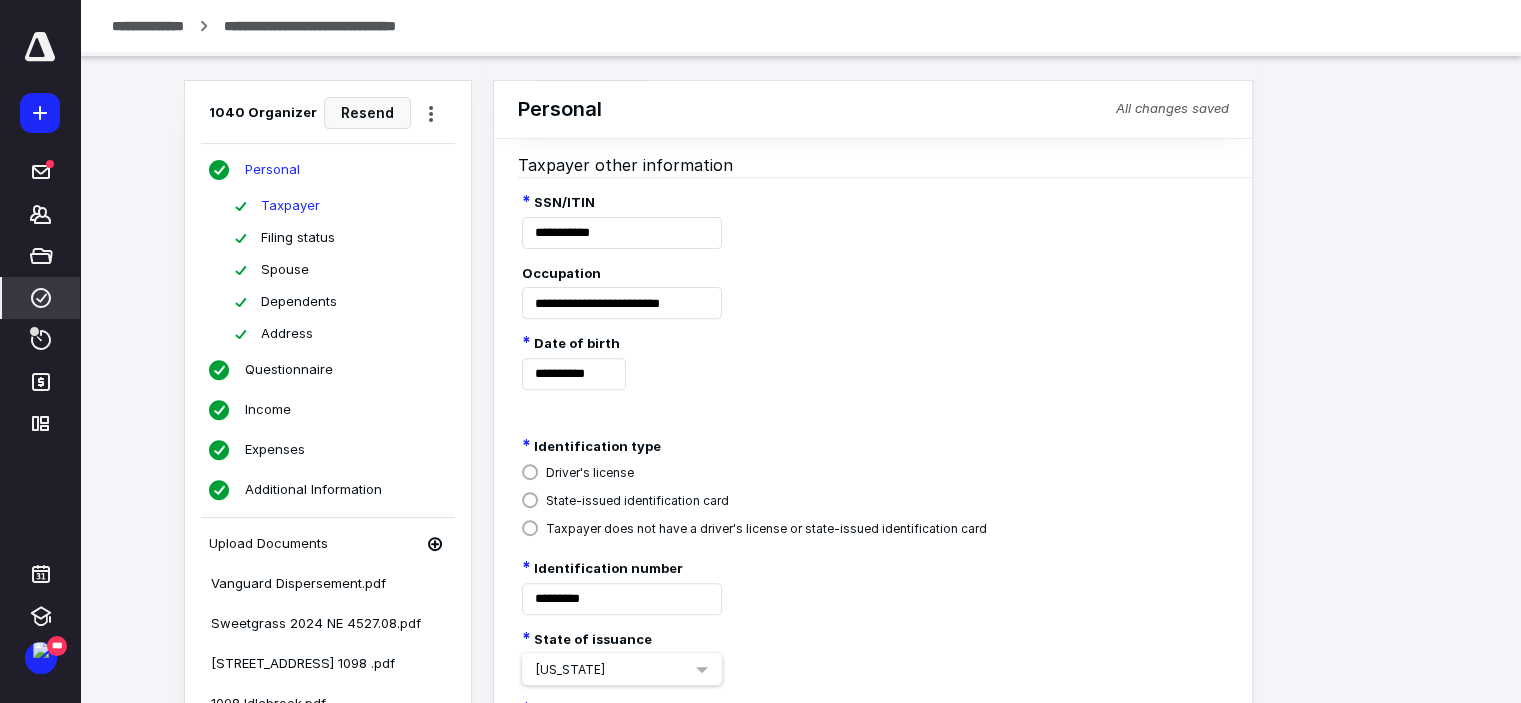 scroll, scrollTop: 700, scrollLeft: 0, axis: vertical 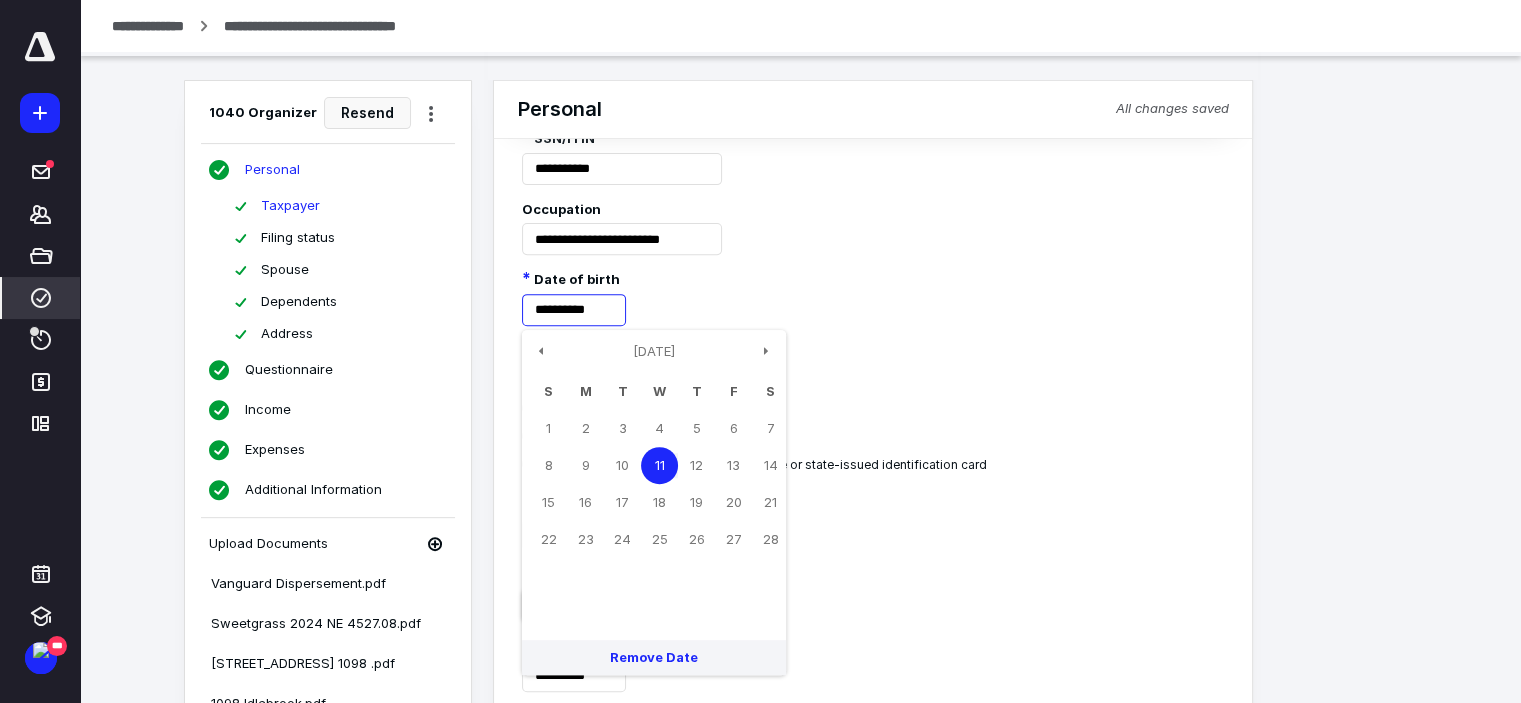 drag, startPoint x: 608, startPoint y: 313, endPoint x: 508, endPoint y: 315, distance: 100.02 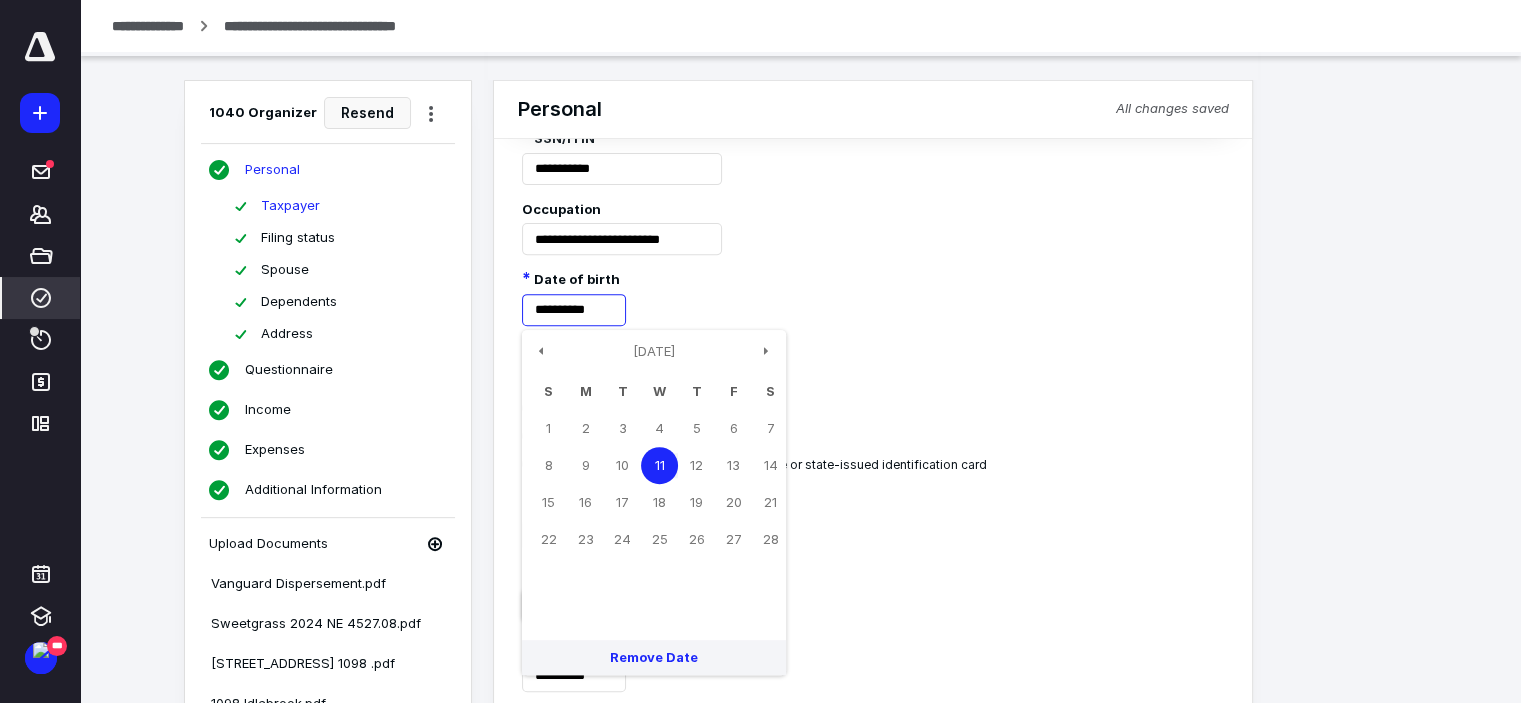 click on "**********" at bounding box center [861, 290] 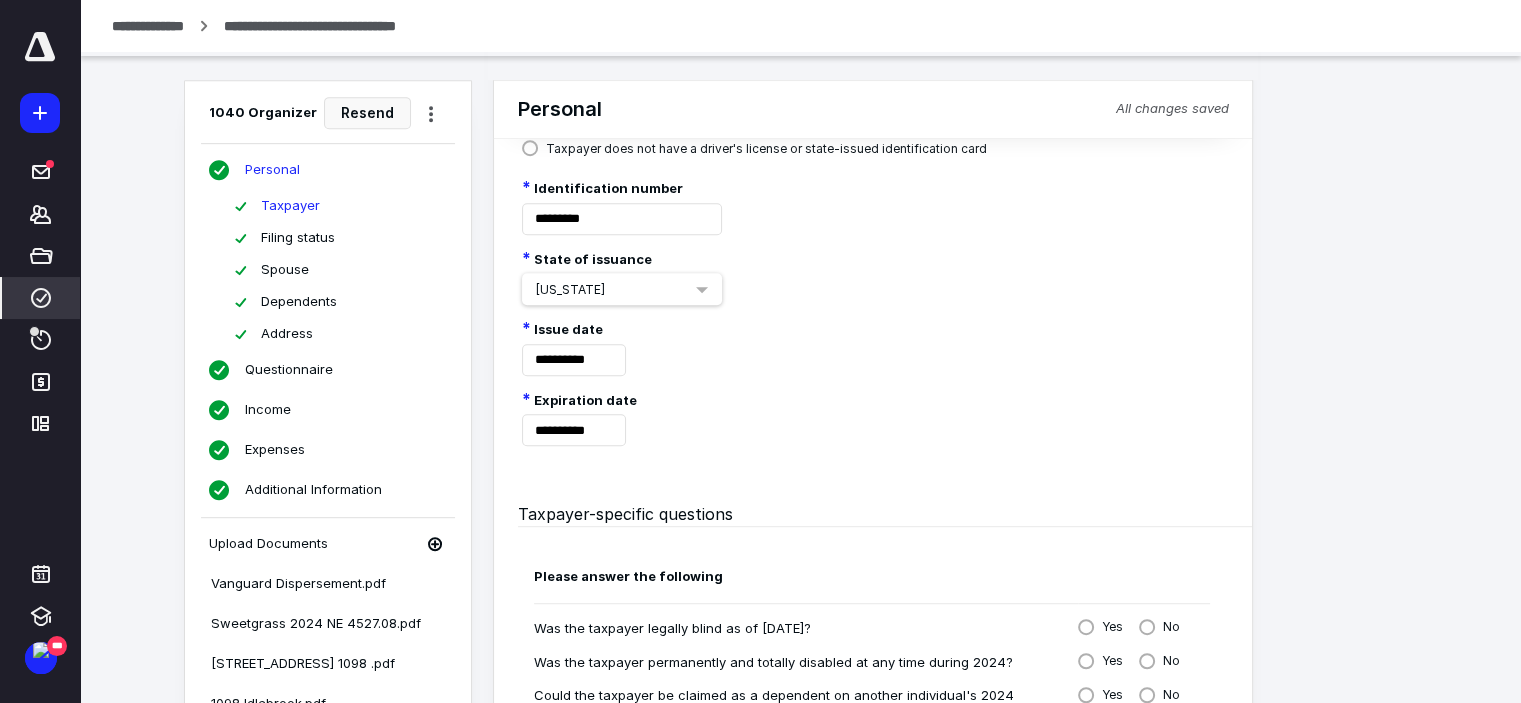 scroll, scrollTop: 900, scrollLeft: 0, axis: vertical 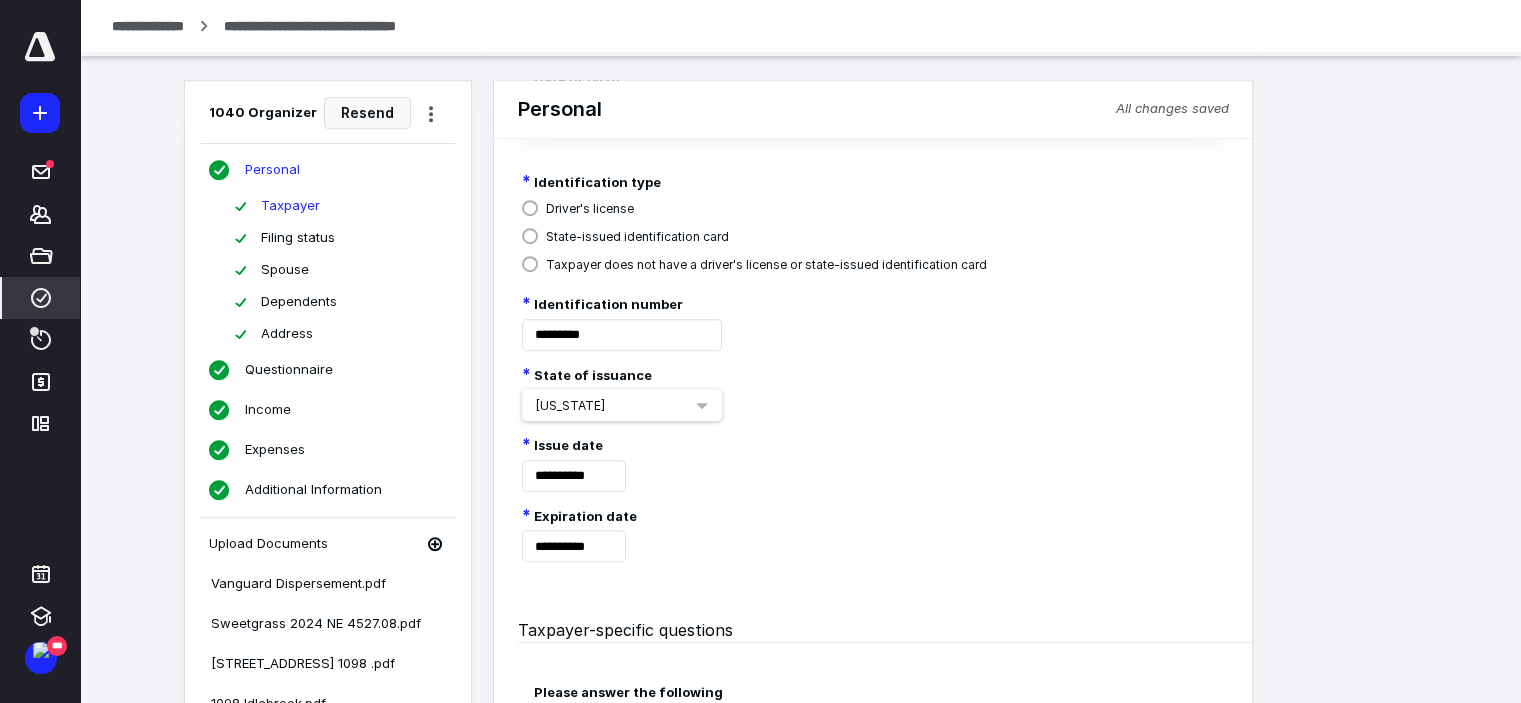 click on "Spouse" at bounding box center [285, 270] 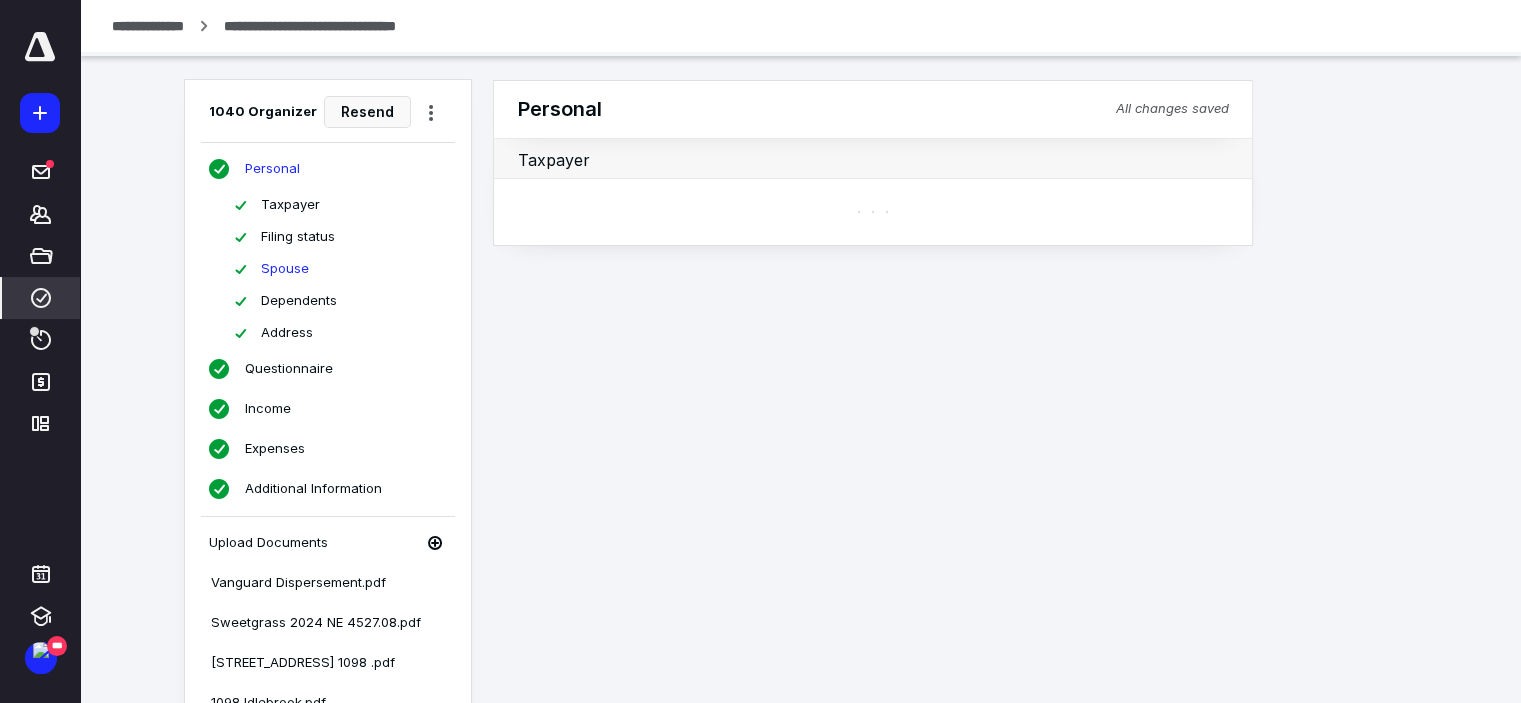 scroll, scrollTop: 0, scrollLeft: 0, axis: both 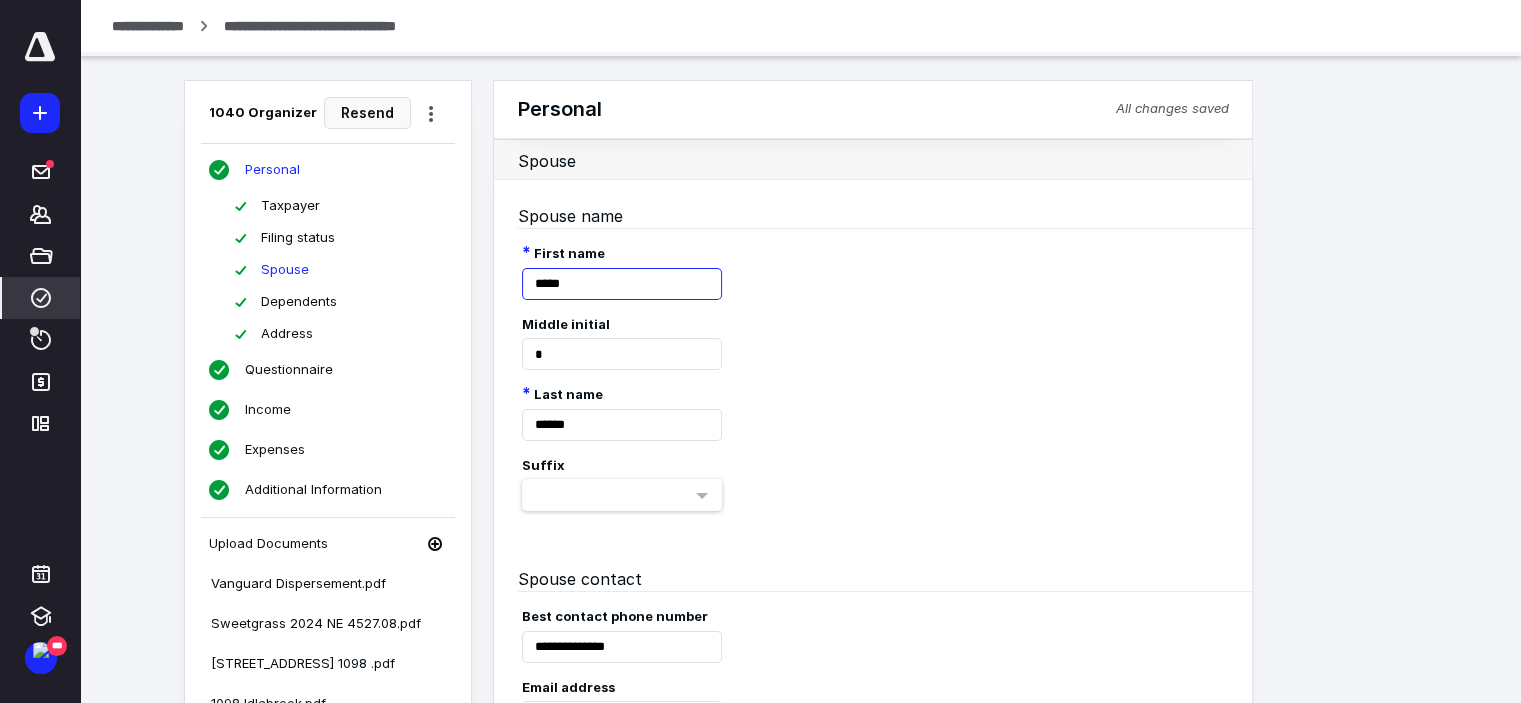 drag, startPoint x: 623, startPoint y: 285, endPoint x: 497, endPoint y: 279, distance: 126.14278 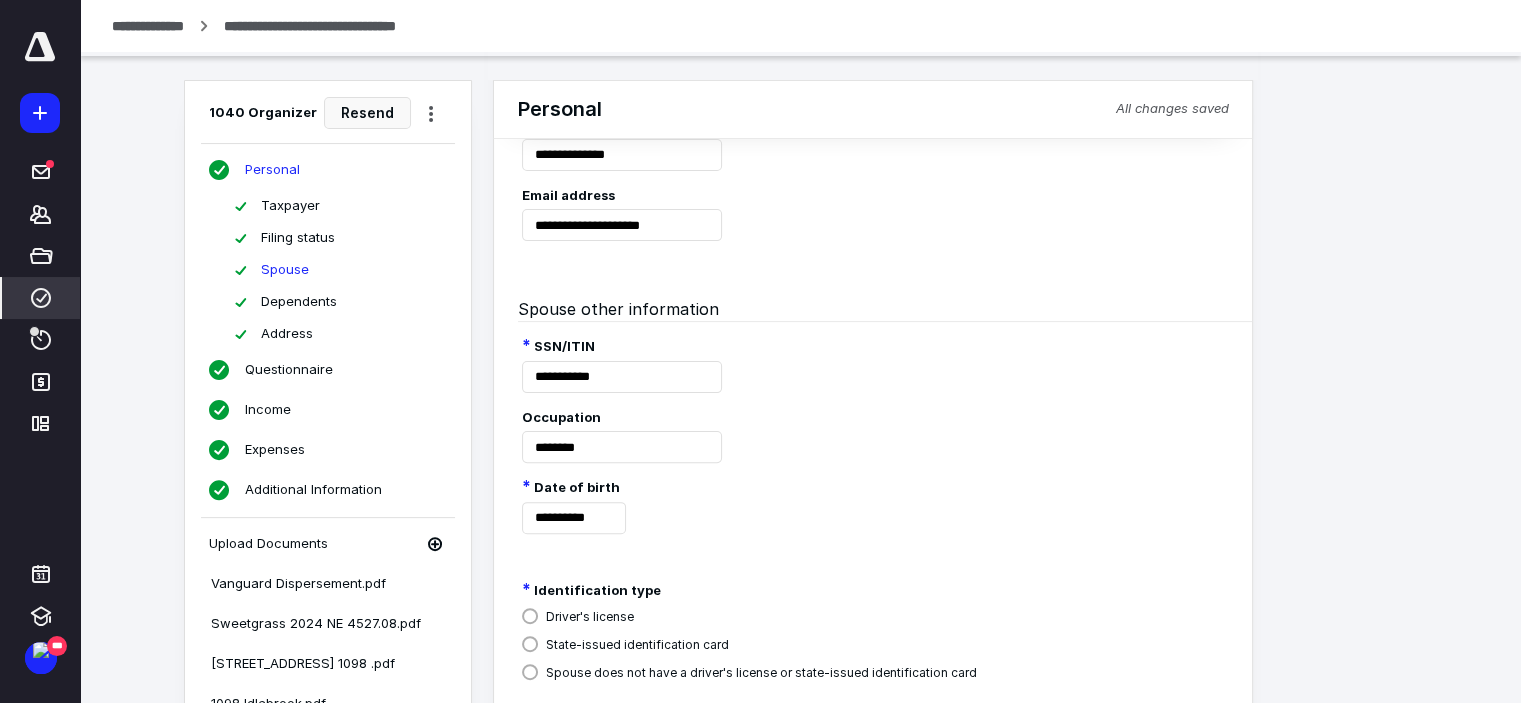scroll, scrollTop: 500, scrollLeft: 0, axis: vertical 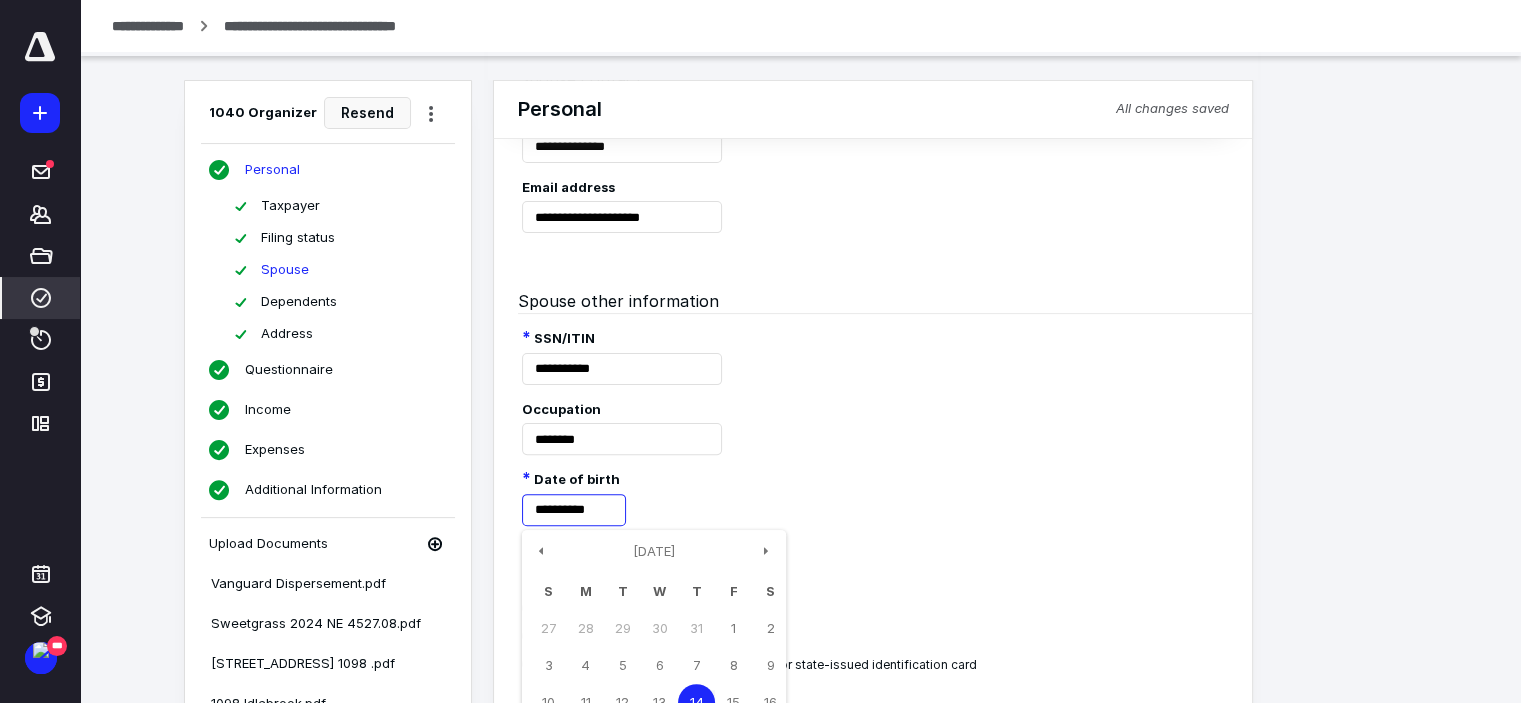 drag, startPoint x: 612, startPoint y: 515, endPoint x: 473, endPoint y: 518, distance: 139.03236 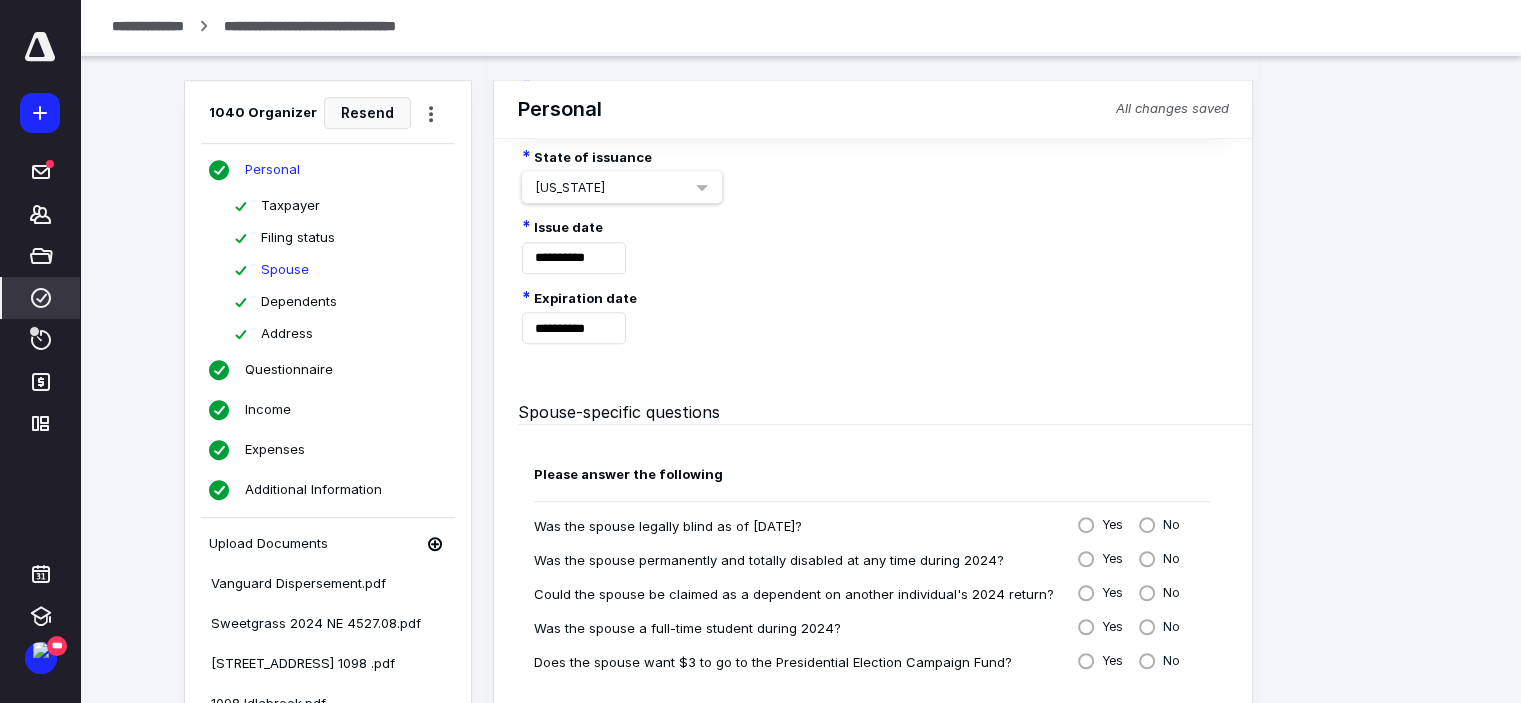 scroll, scrollTop: 1117, scrollLeft: 0, axis: vertical 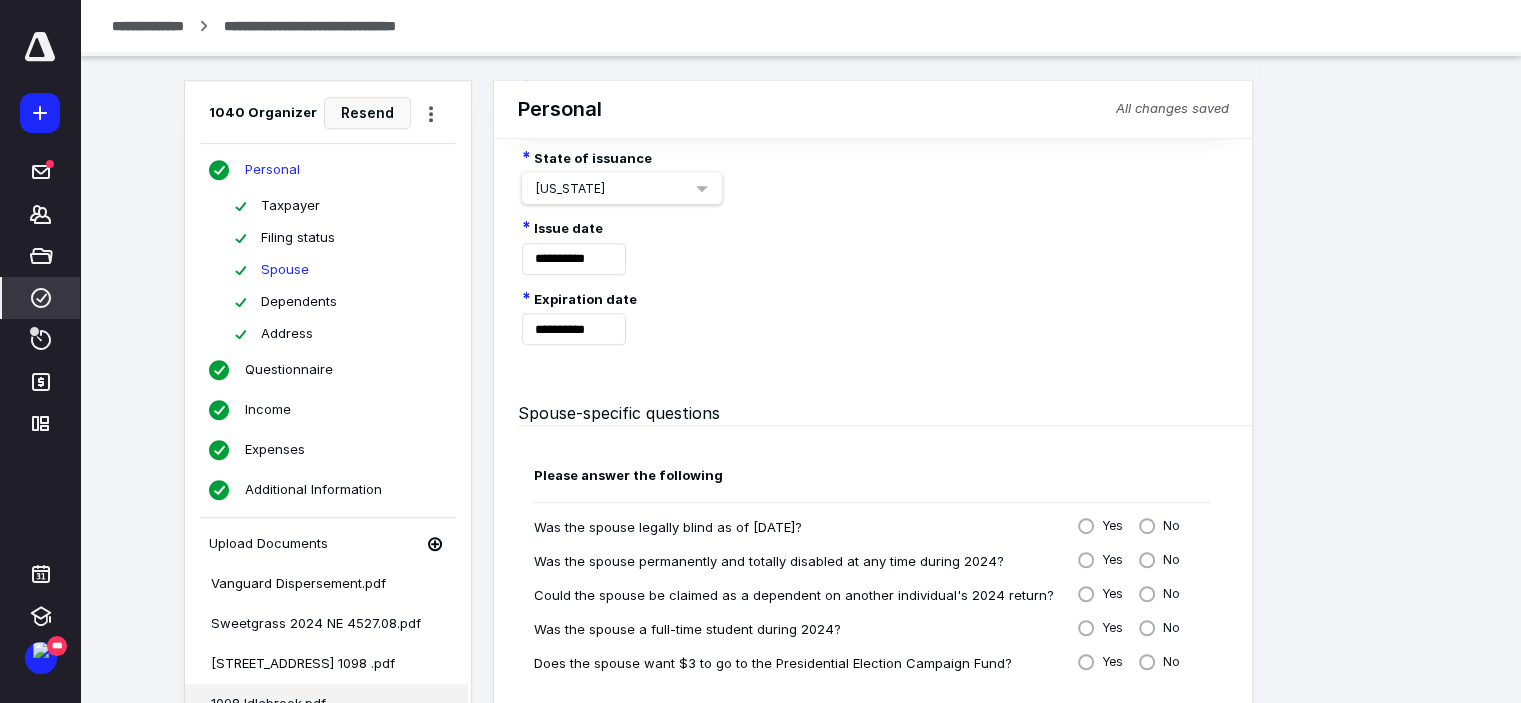 click on "Income" at bounding box center [268, 410] 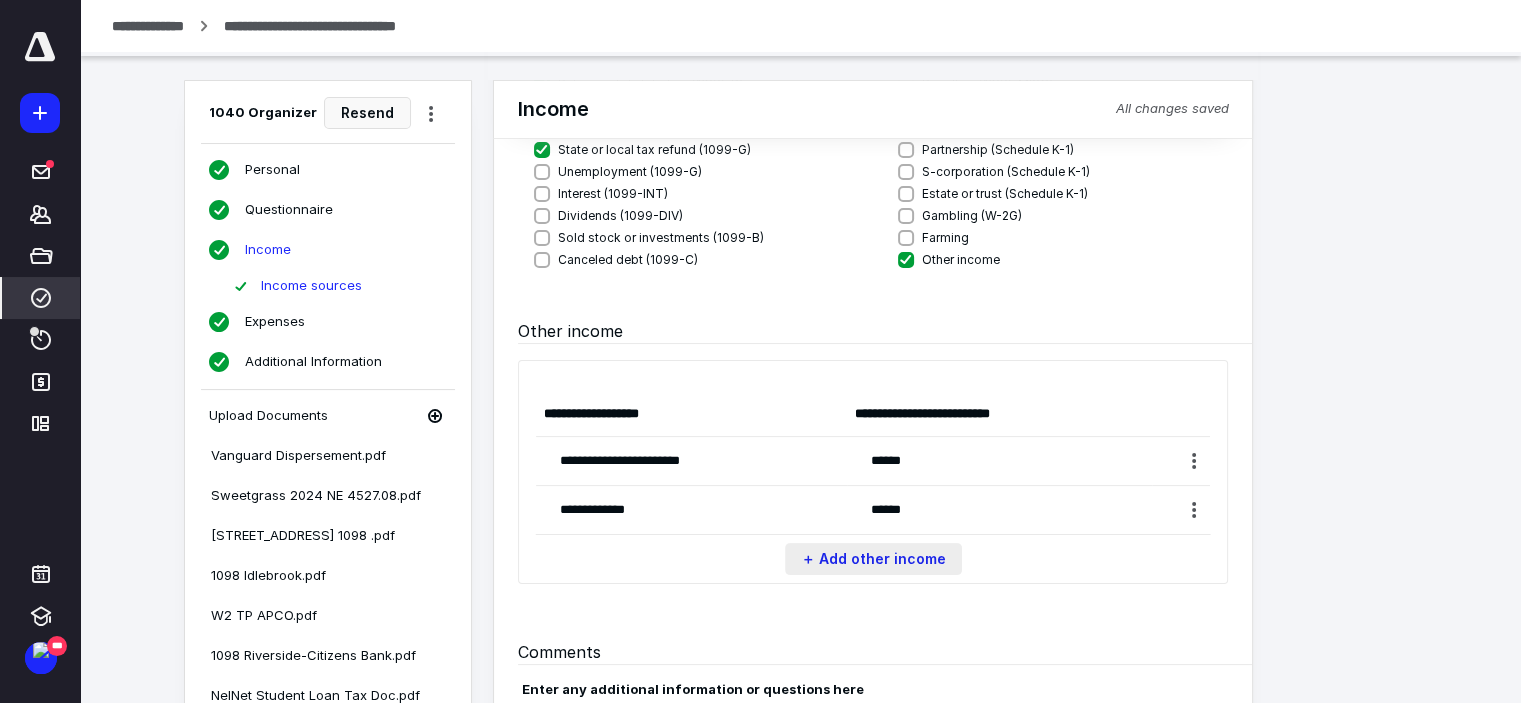 scroll, scrollTop: 465, scrollLeft: 0, axis: vertical 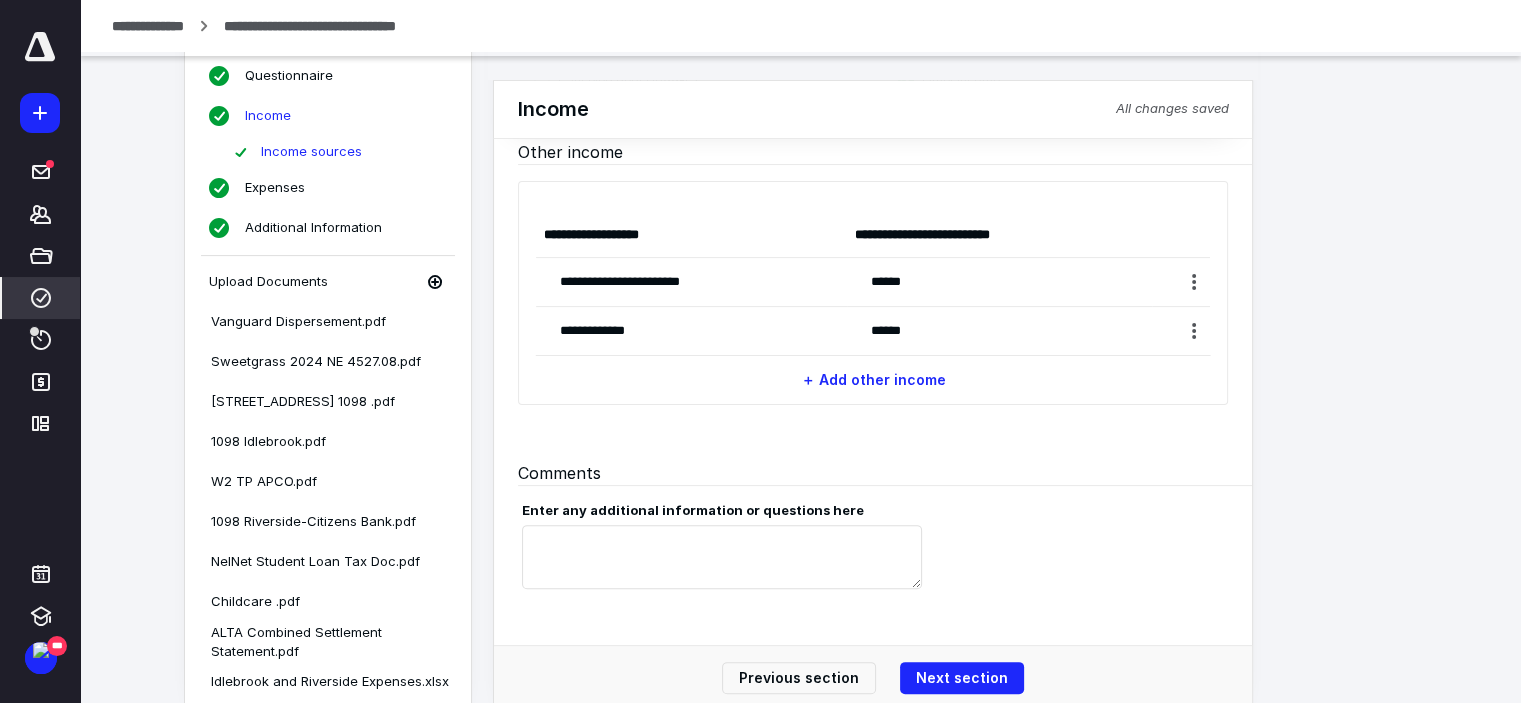 drag, startPoint x: 764, startPoint y: 255, endPoint x: 585, endPoint y: 257, distance: 179.01117 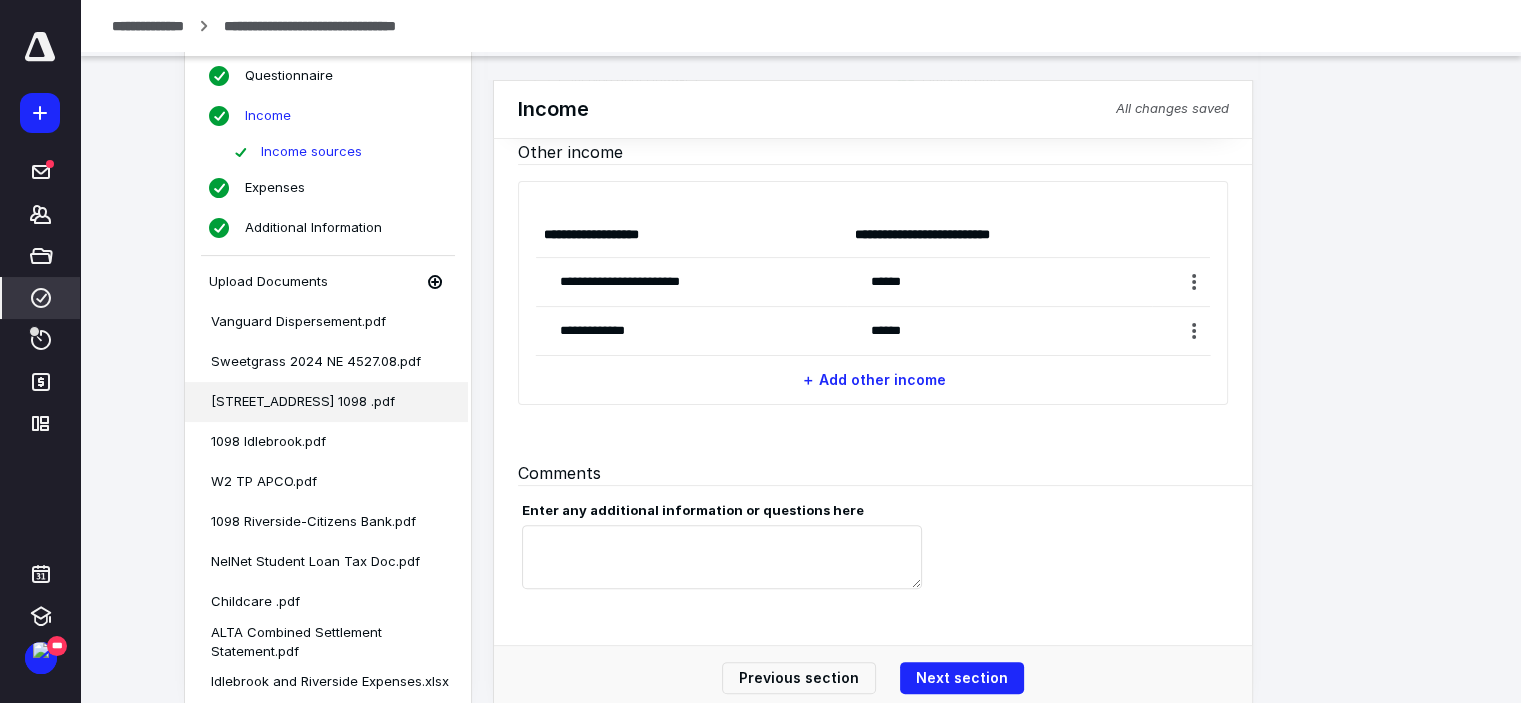 click on "[STREET_ADDRESS] 1098 .pdf" at bounding box center (327, 402) 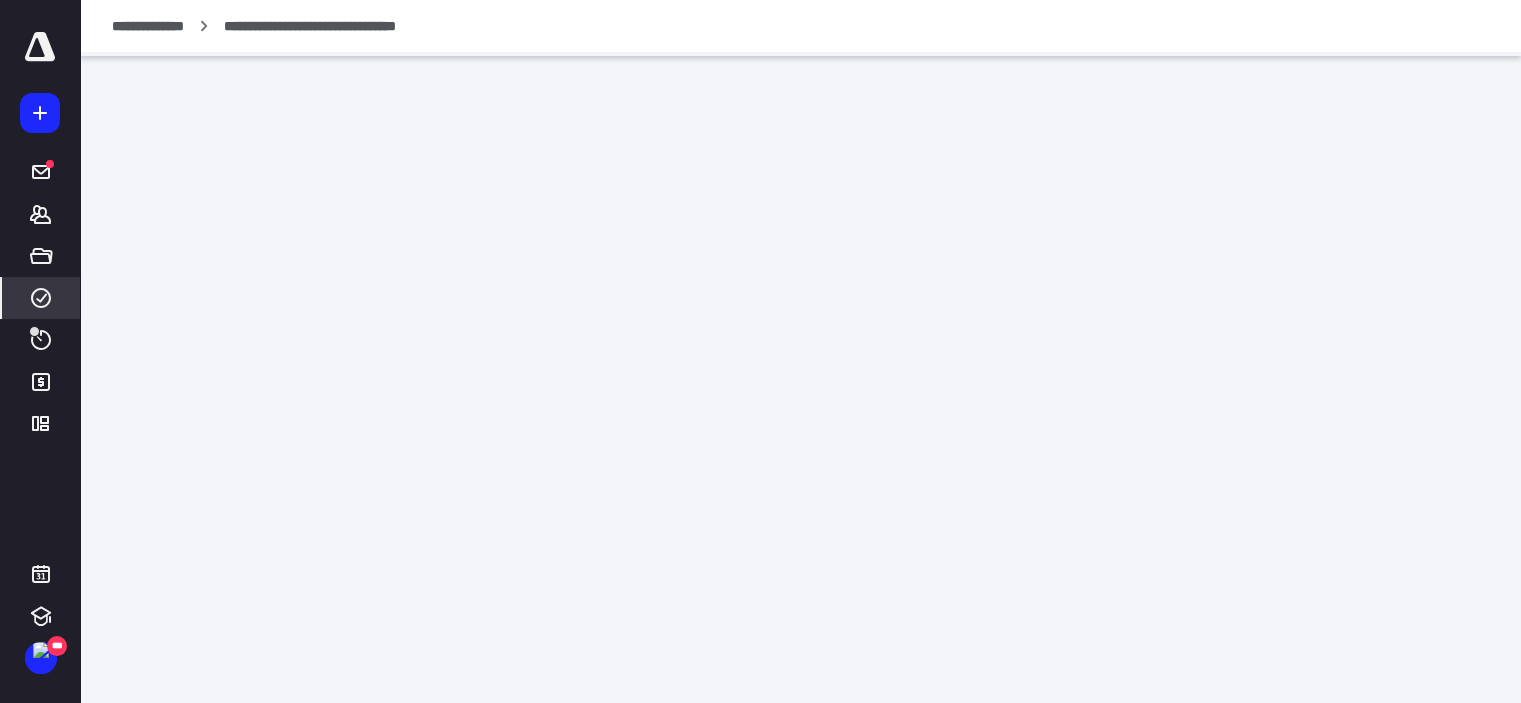scroll, scrollTop: 0, scrollLeft: 0, axis: both 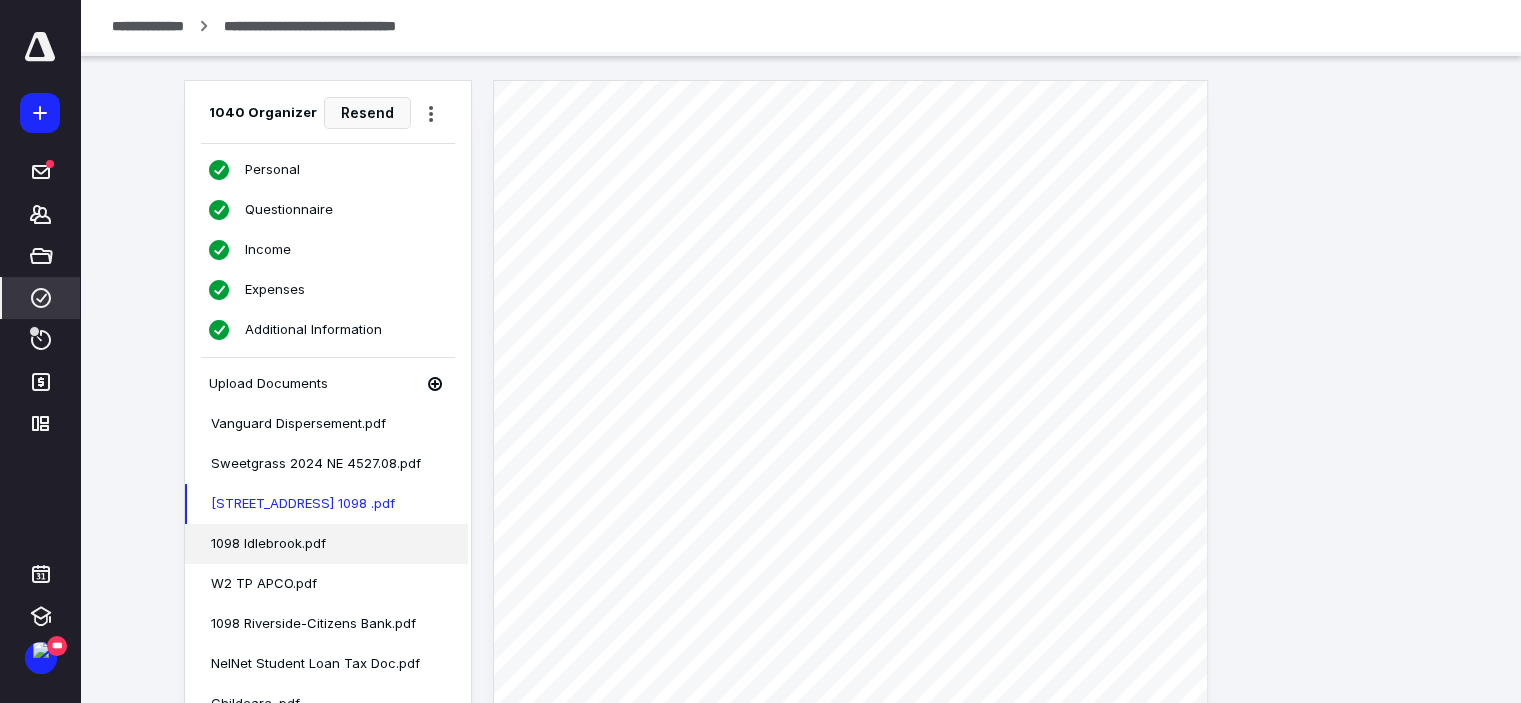 click on "1098 Idlebrook.pdf" at bounding box center [327, 544] 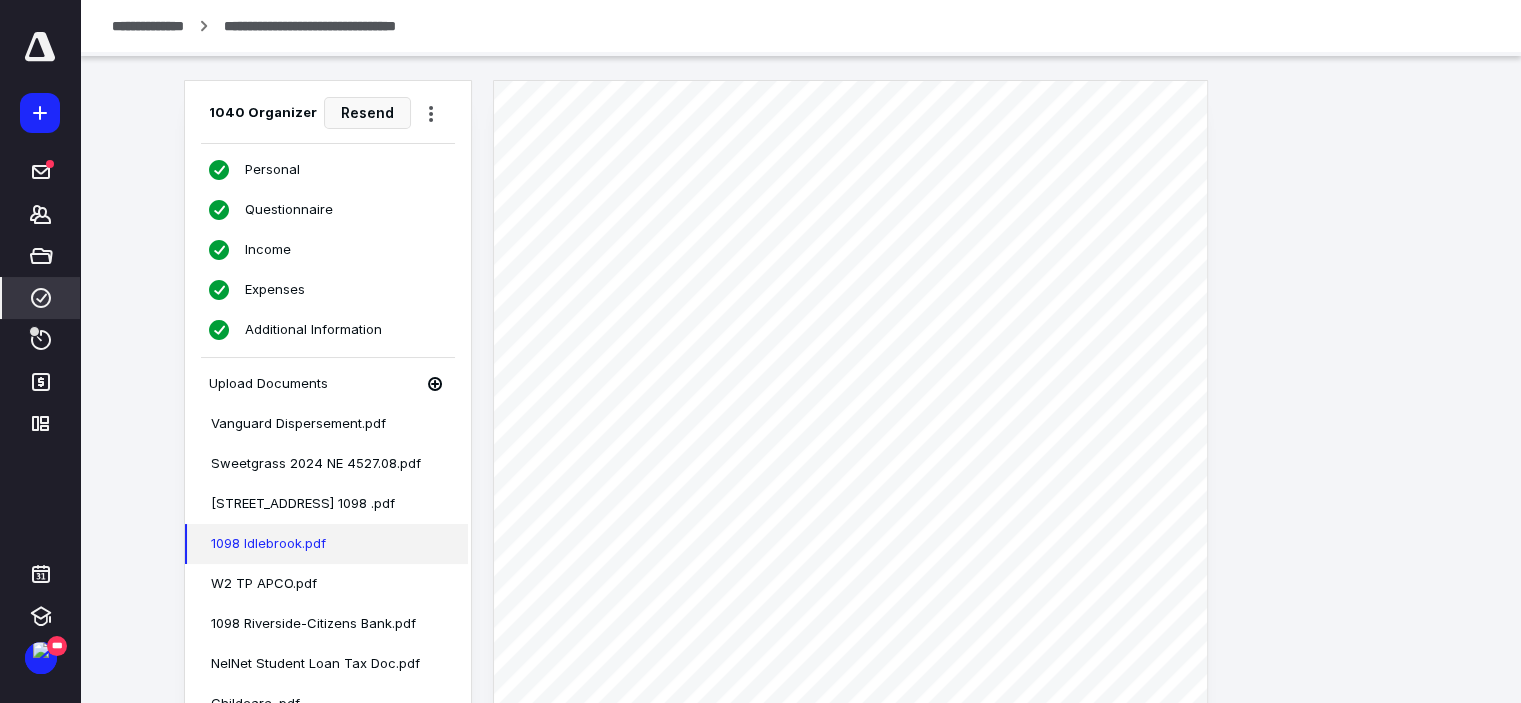 scroll, scrollTop: 16, scrollLeft: 16, axis: both 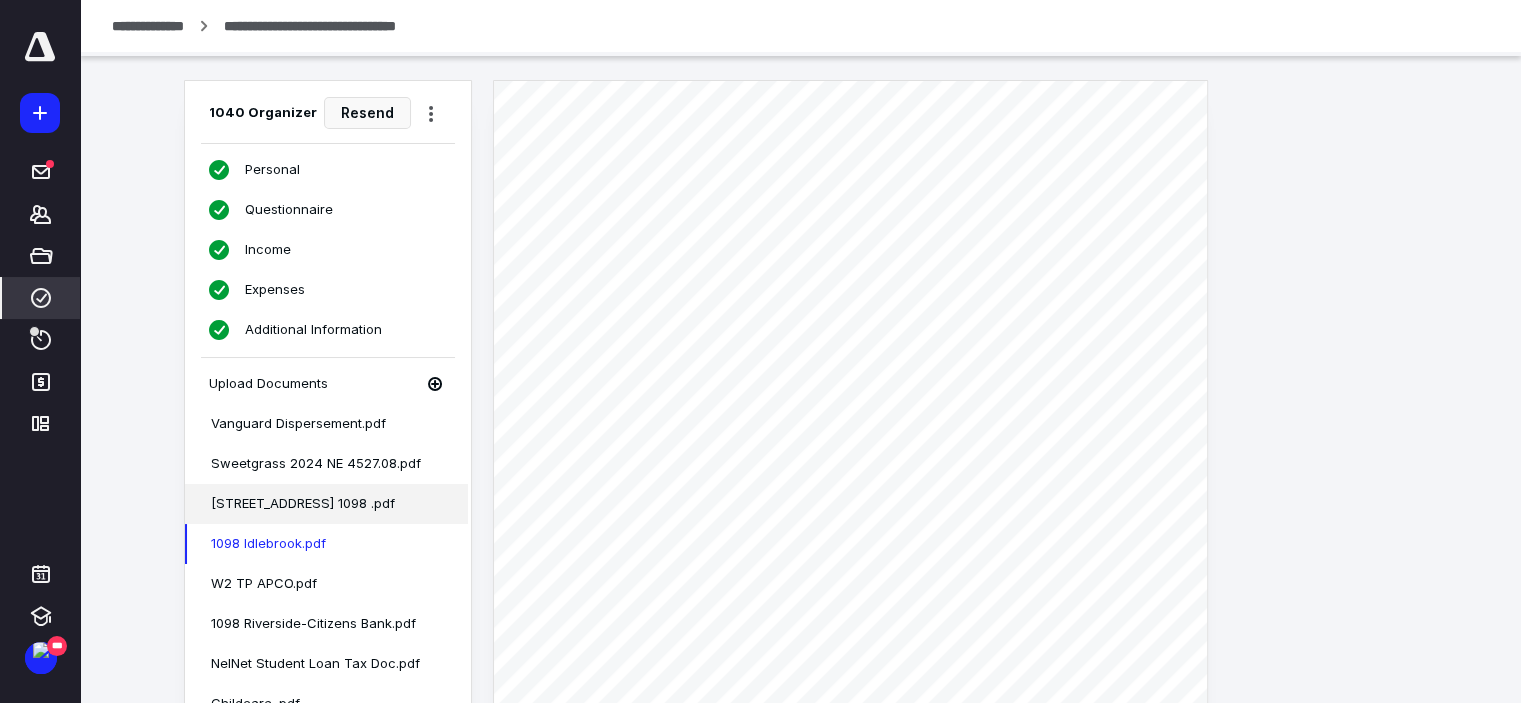 click on "[STREET_ADDRESS] 1098 .pdf" at bounding box center (327, 504) 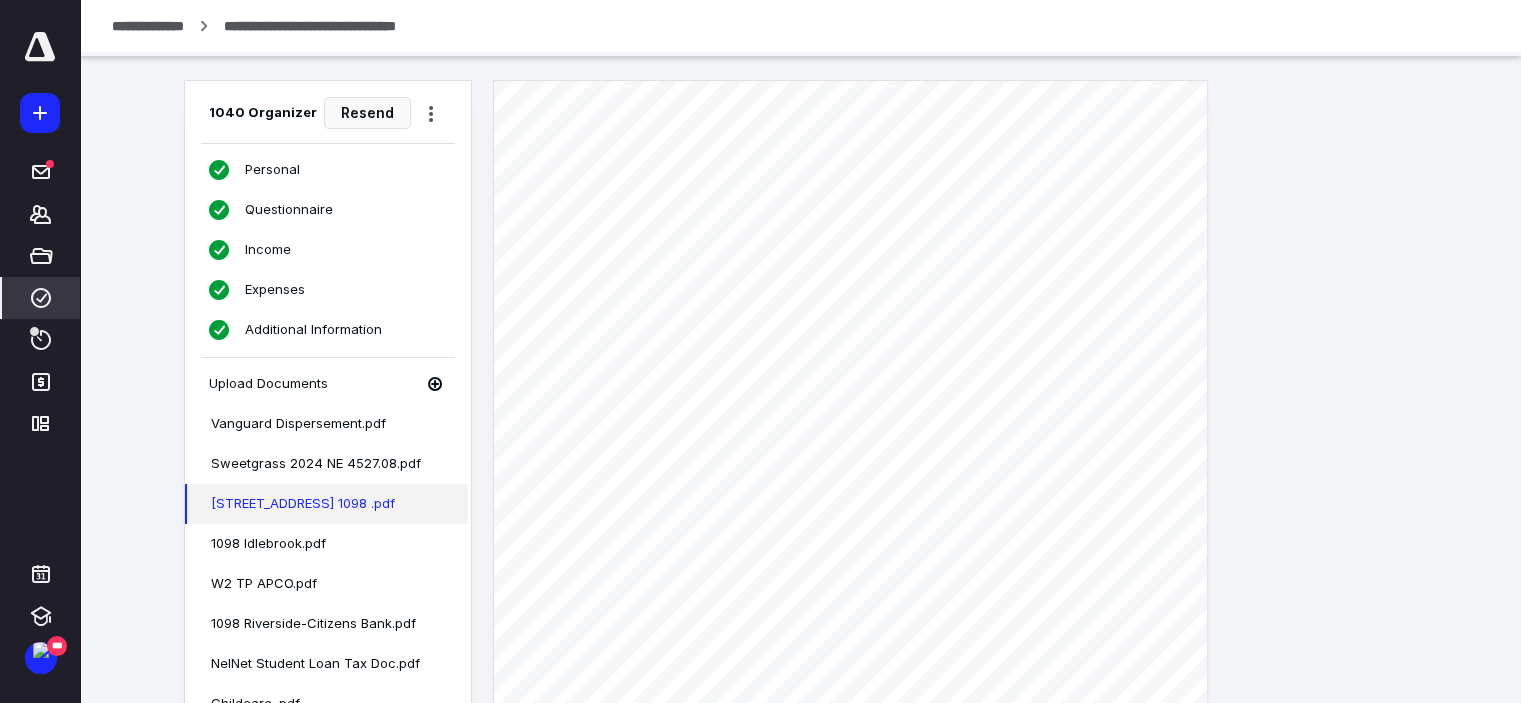 scroll, scrollTop: 16, scrollLeft: 16, axis: both 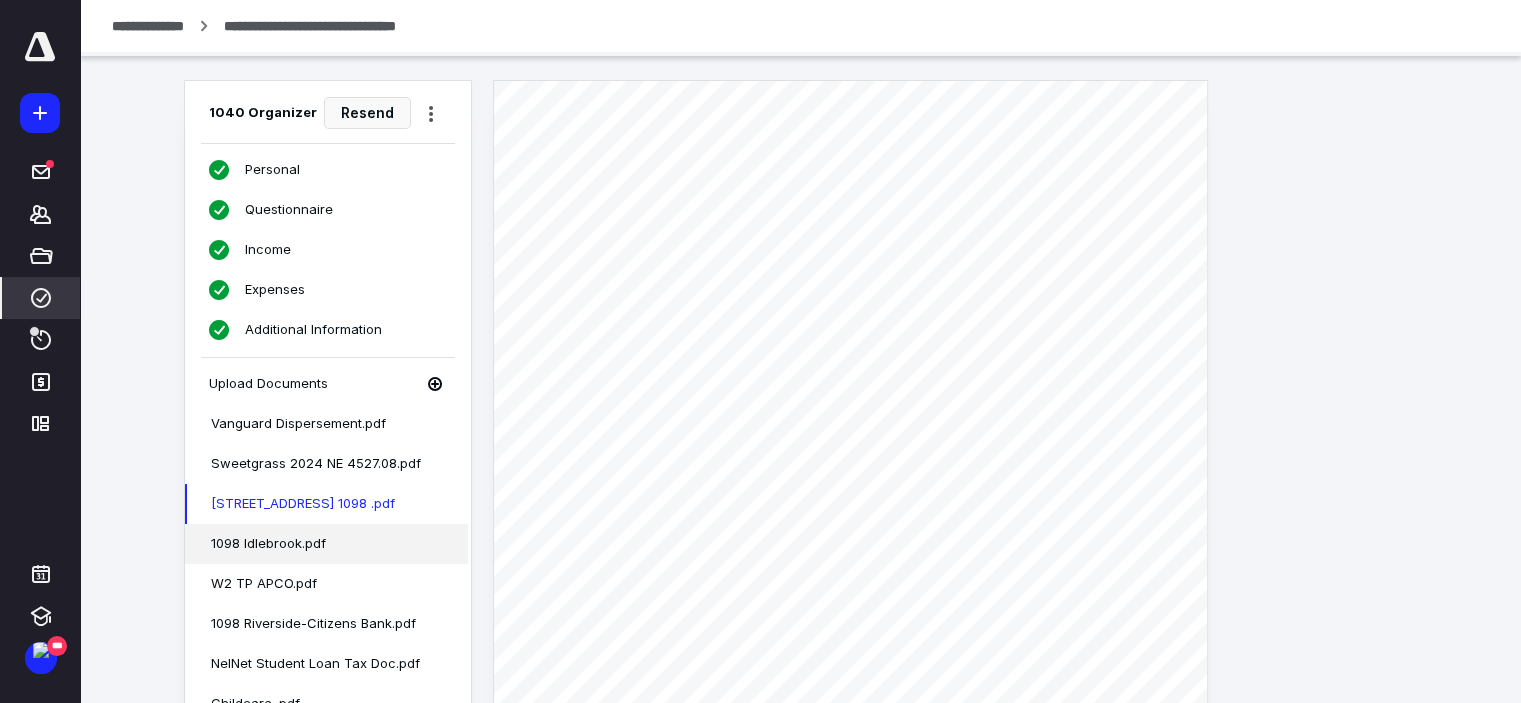 click on "1098 Idlebrook.pdf" at bounding box center (327, 544) 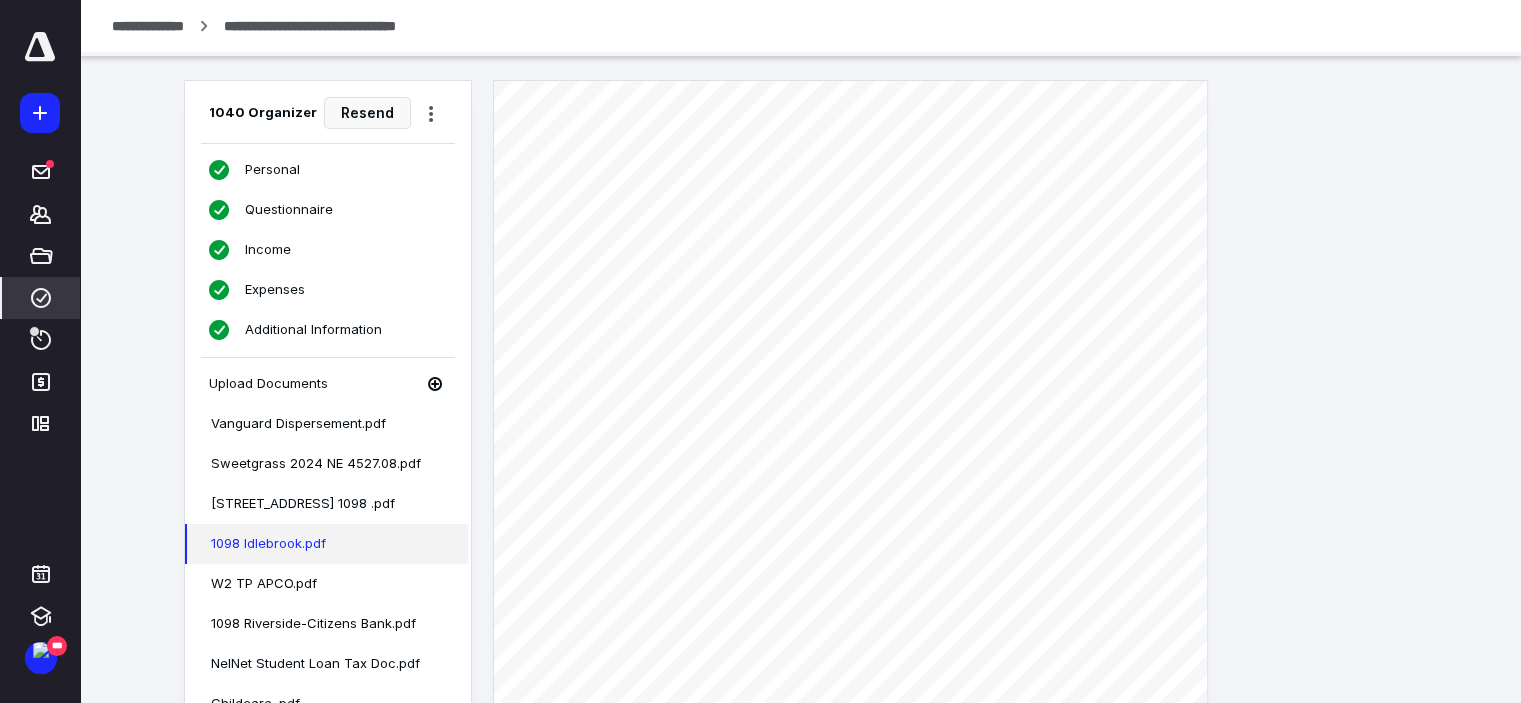 scroll, scrollTop: 16, scrollLeft: 16, axis: both 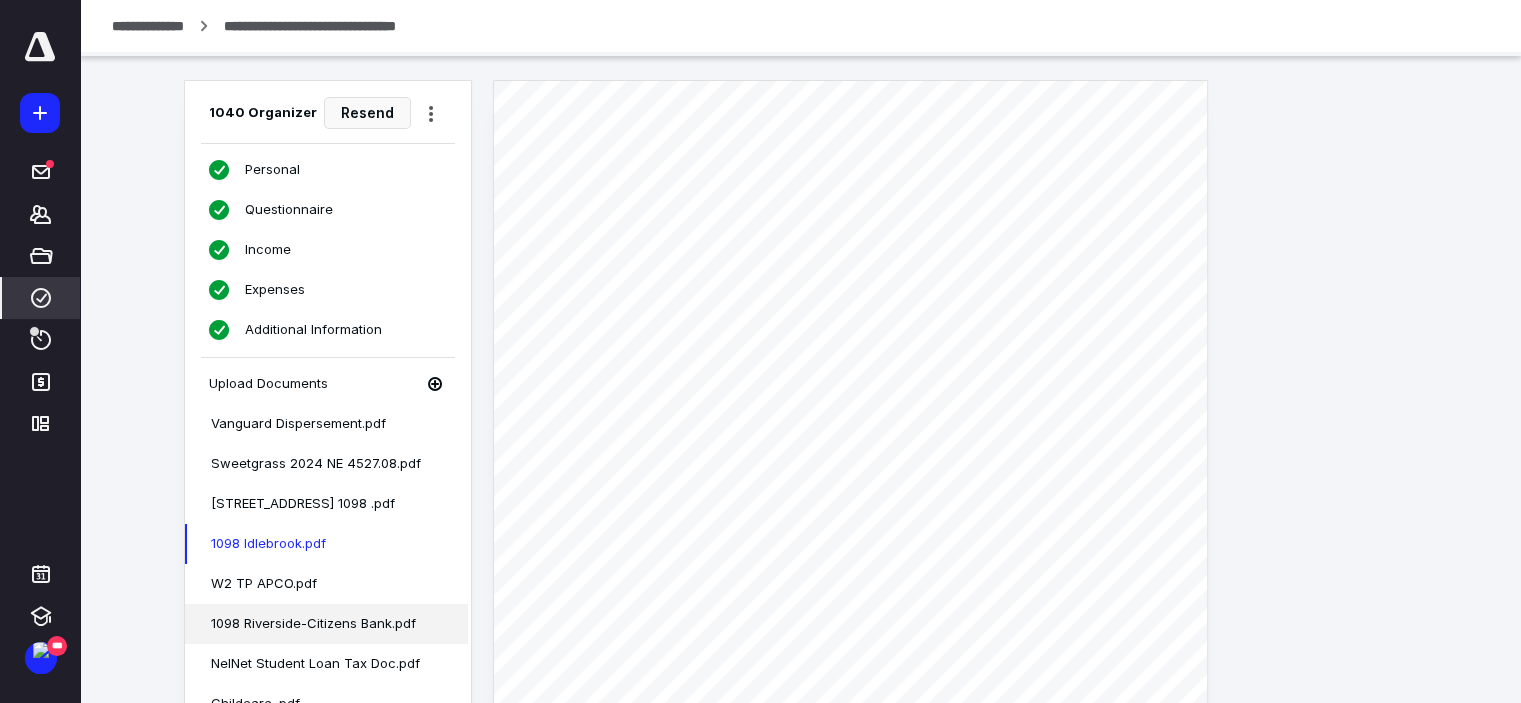 click on "1098 Riverside-Citizens Bank.pdf" at bounding box center [327, 624] 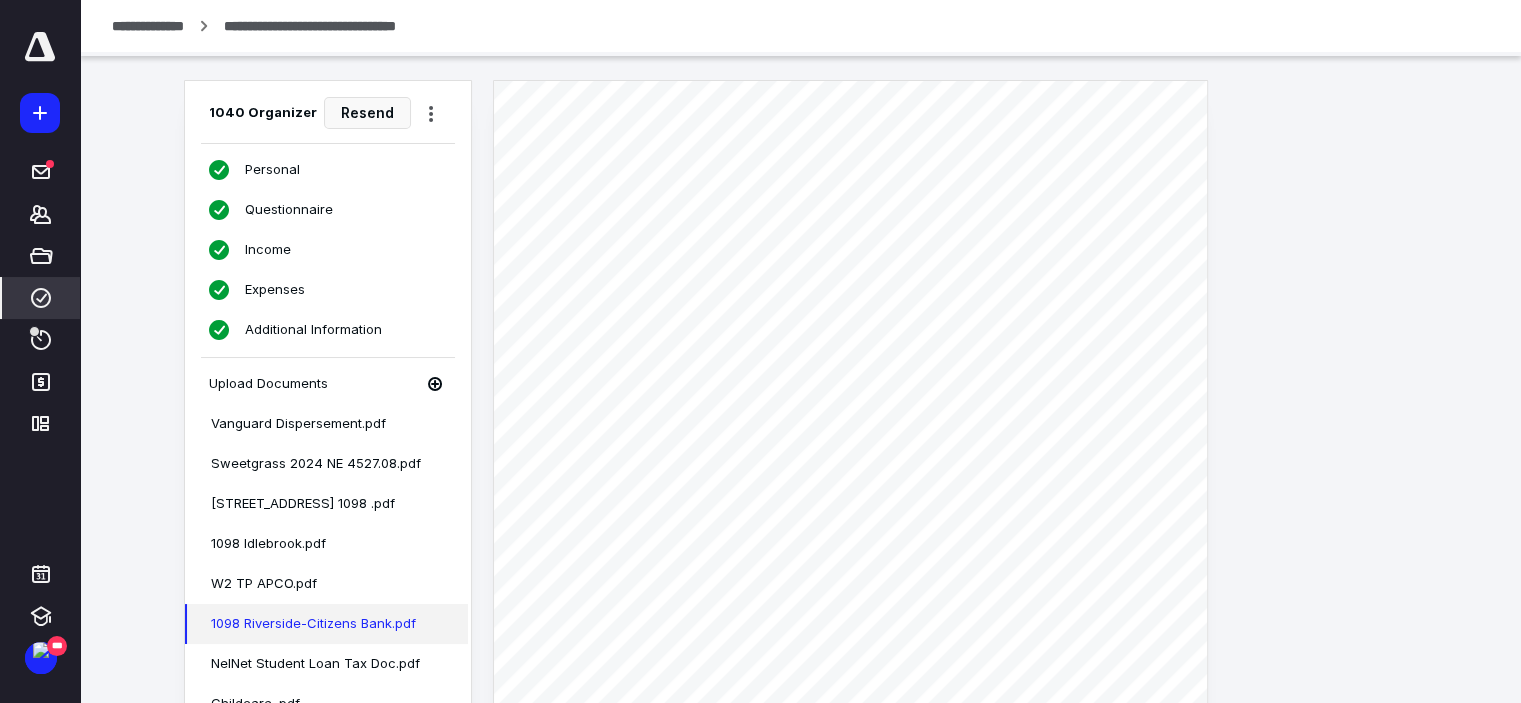 scroll, scrollTop: 16, scrollLeft: 16, axis: both 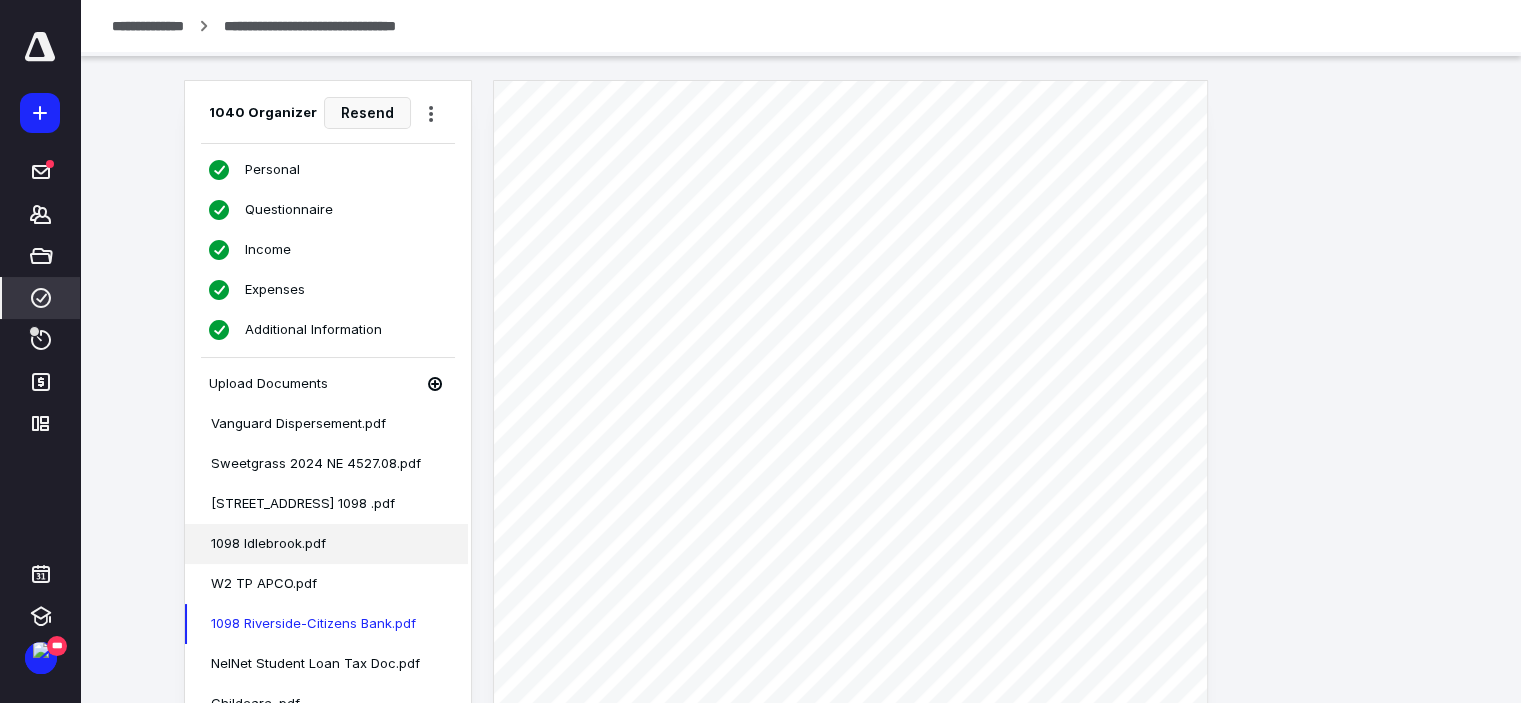 click on "1098 Idlebrook.pdf" at bounding box center [327, 544] 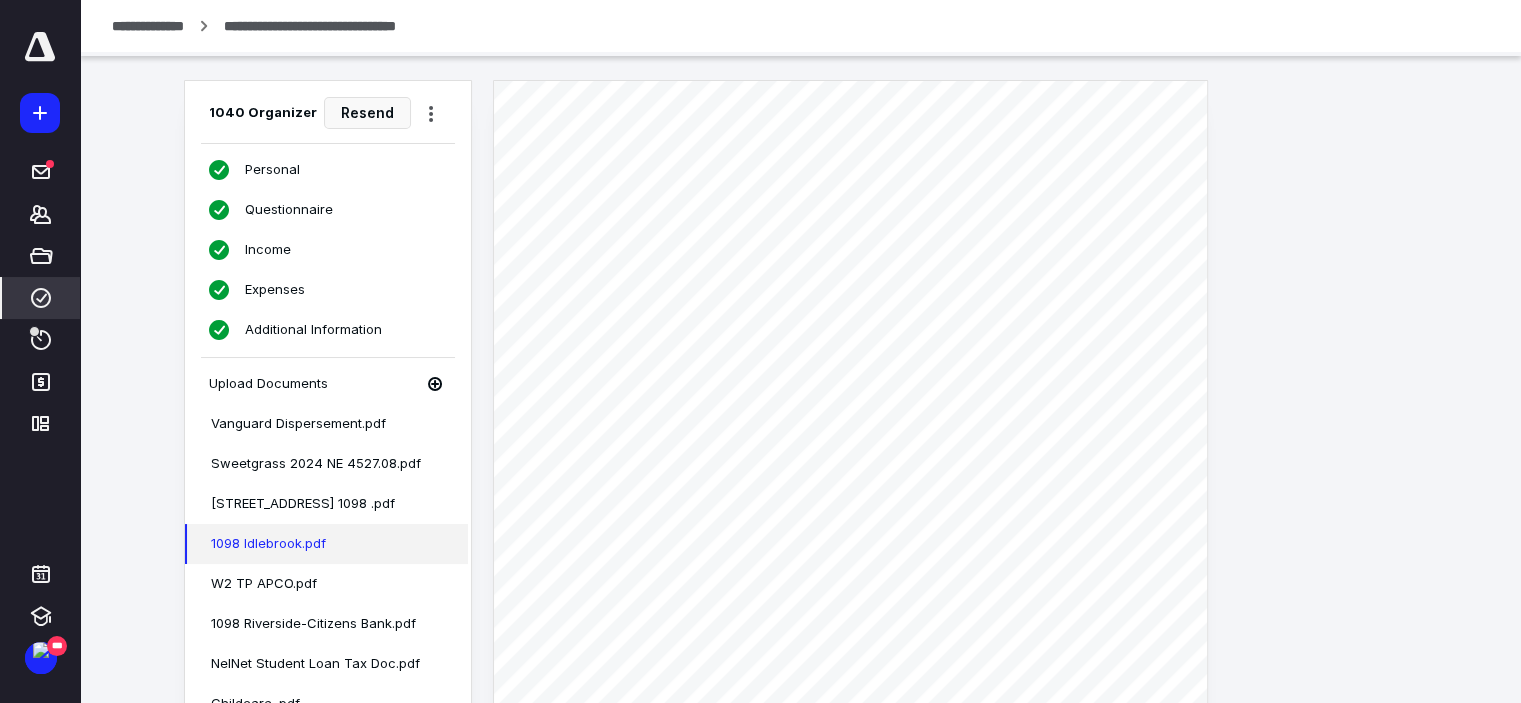 scroll, scrollTop: 16, scrollLeft: 16, axis: both 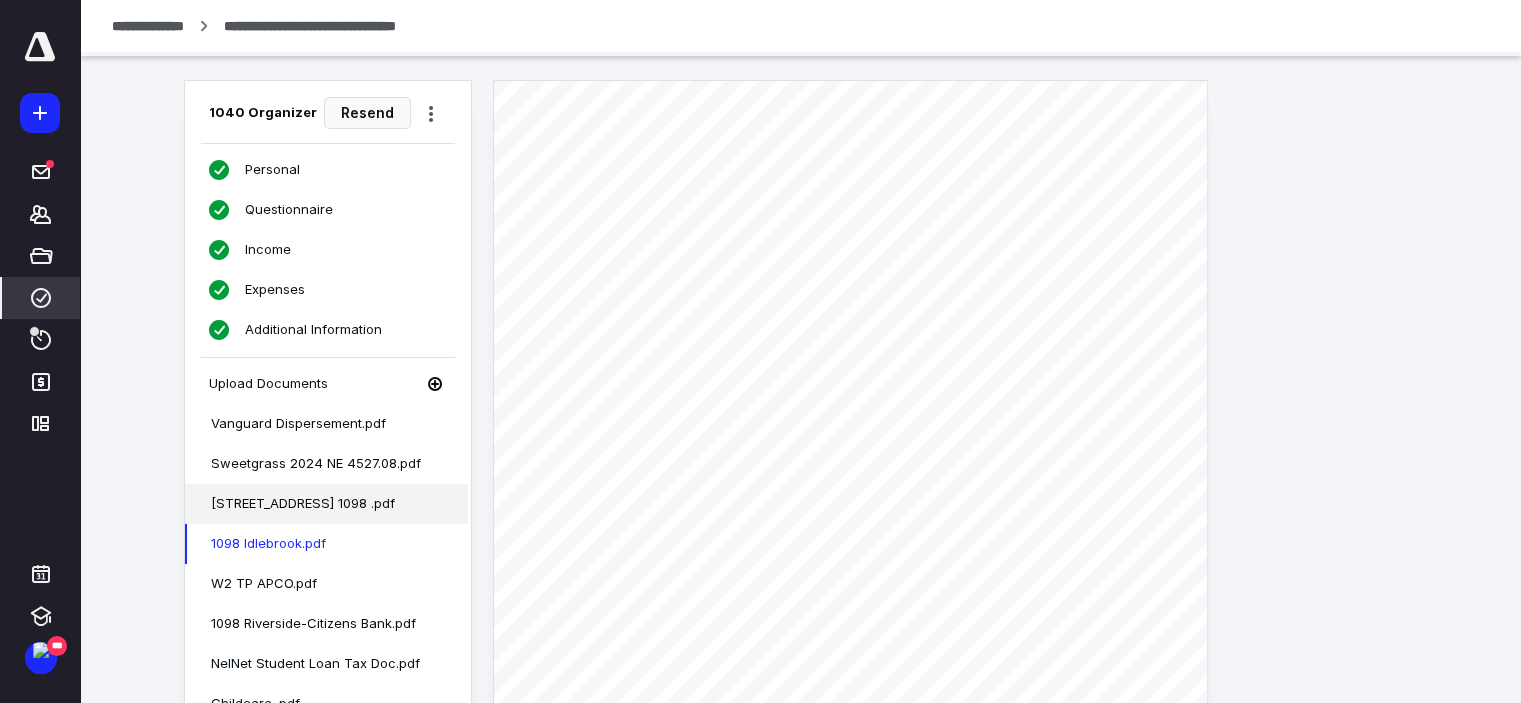click on "[STREET_ADDRESS] 1098 .pdf" at bounding box center (327, 504) 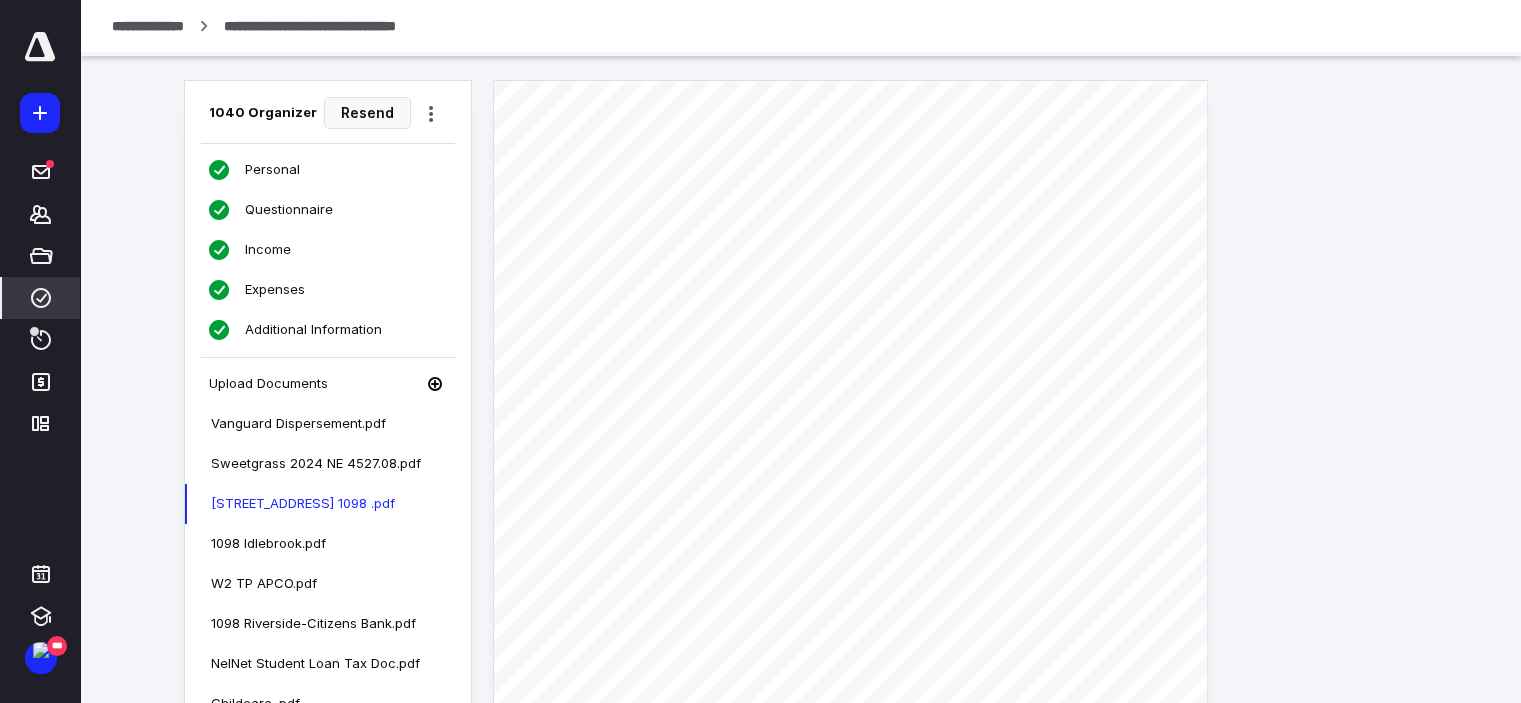 scroll, scrollTop: 16, scrollLeft: 16, axis: both 